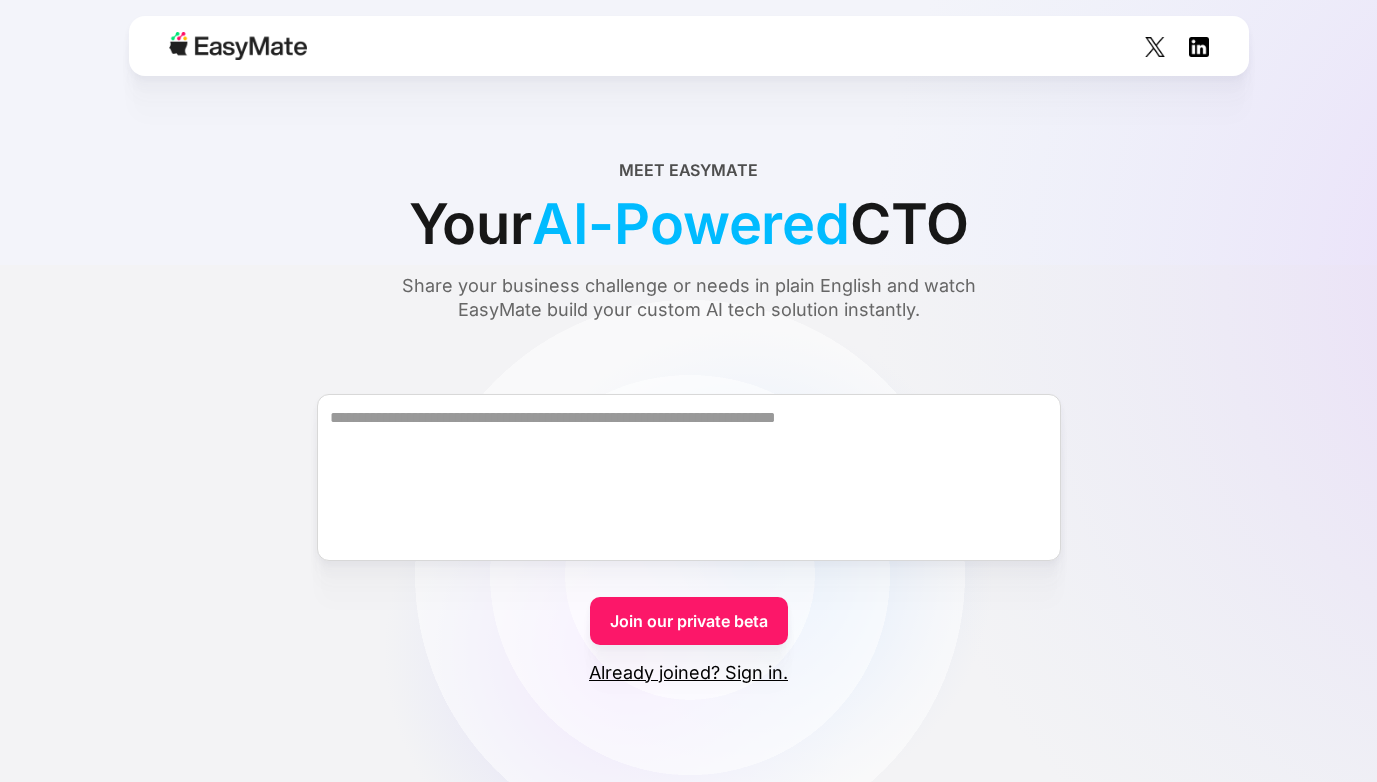 scroll, scrollTop: 0, scrollLeft: 0, axis: both 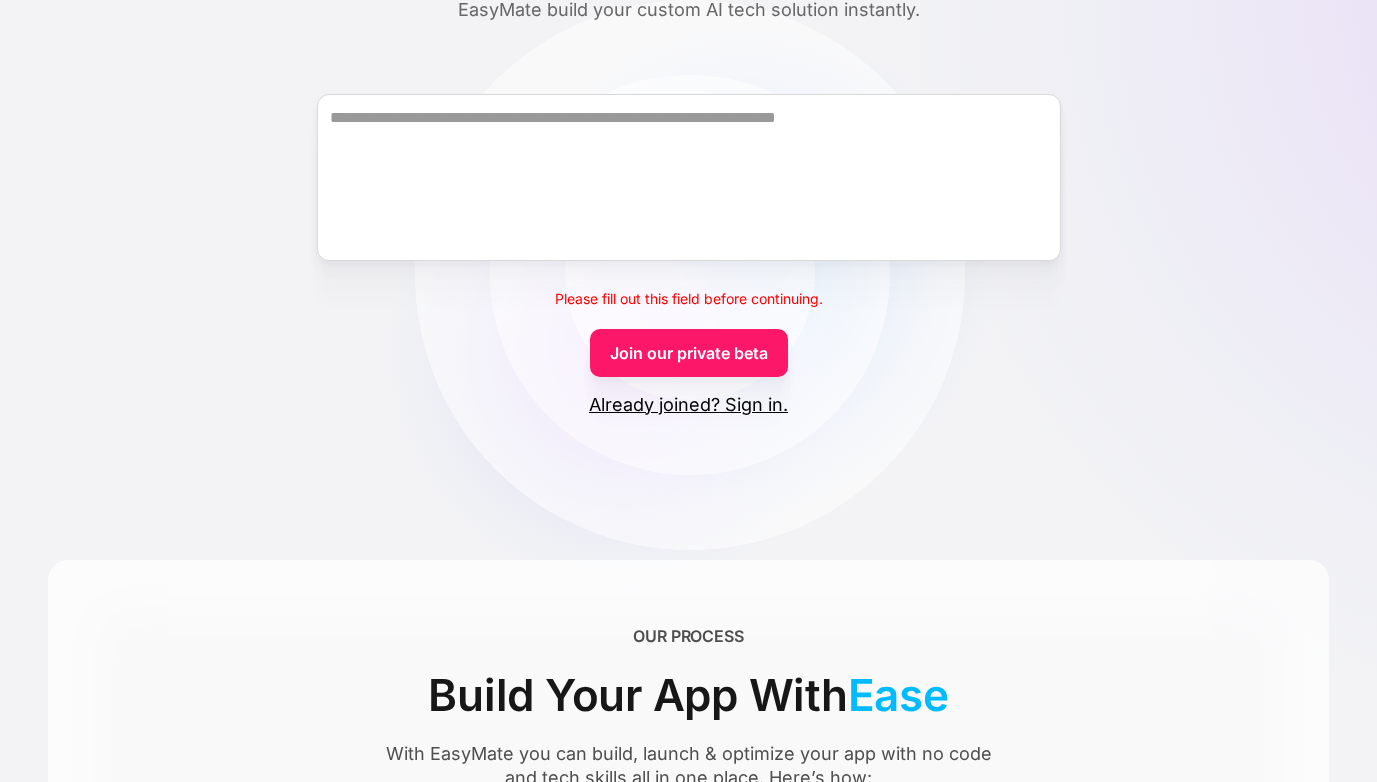 click on "Already joined? Sign in." at bounding box center (688, 405) 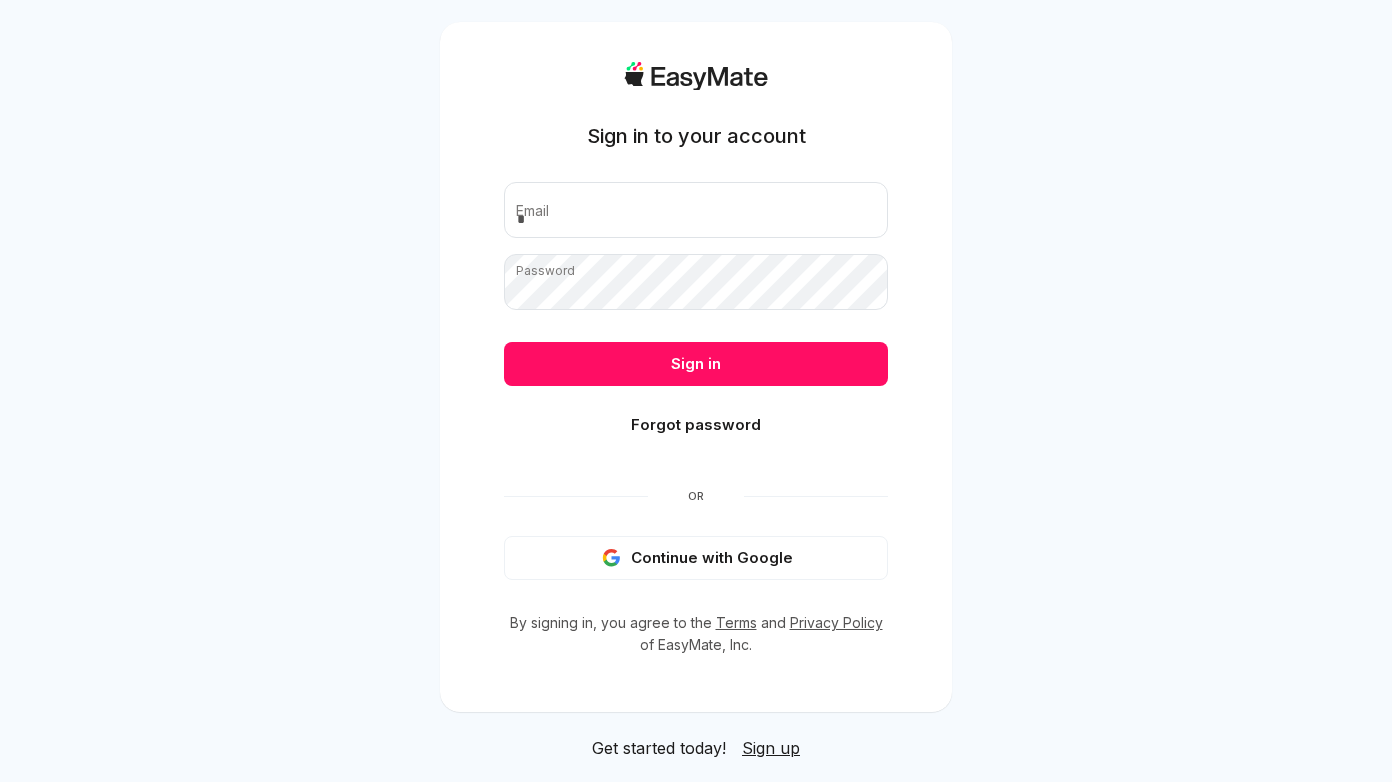 scroll, scrollTop: 0, scrollLeft: 0, axis: both 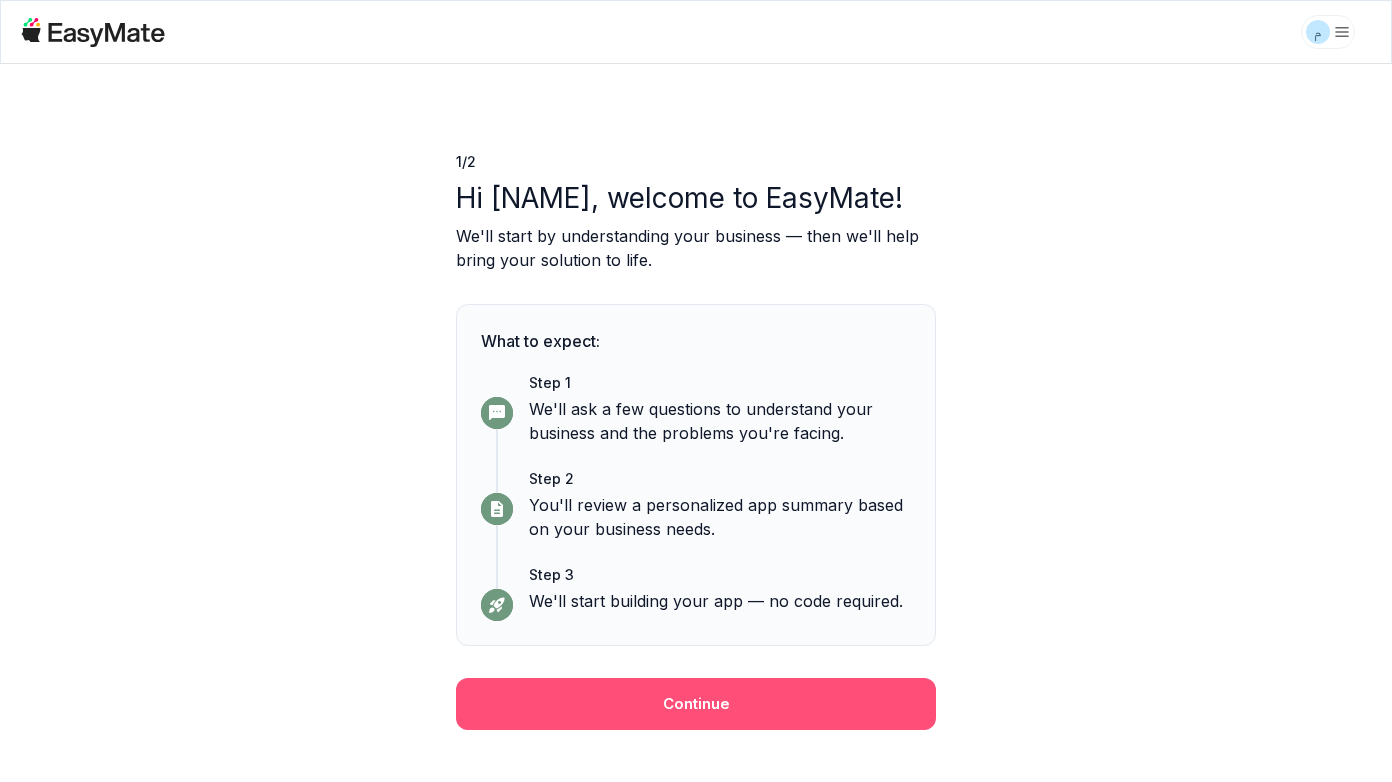 click on "Continue" at bounding box center [696, 704] 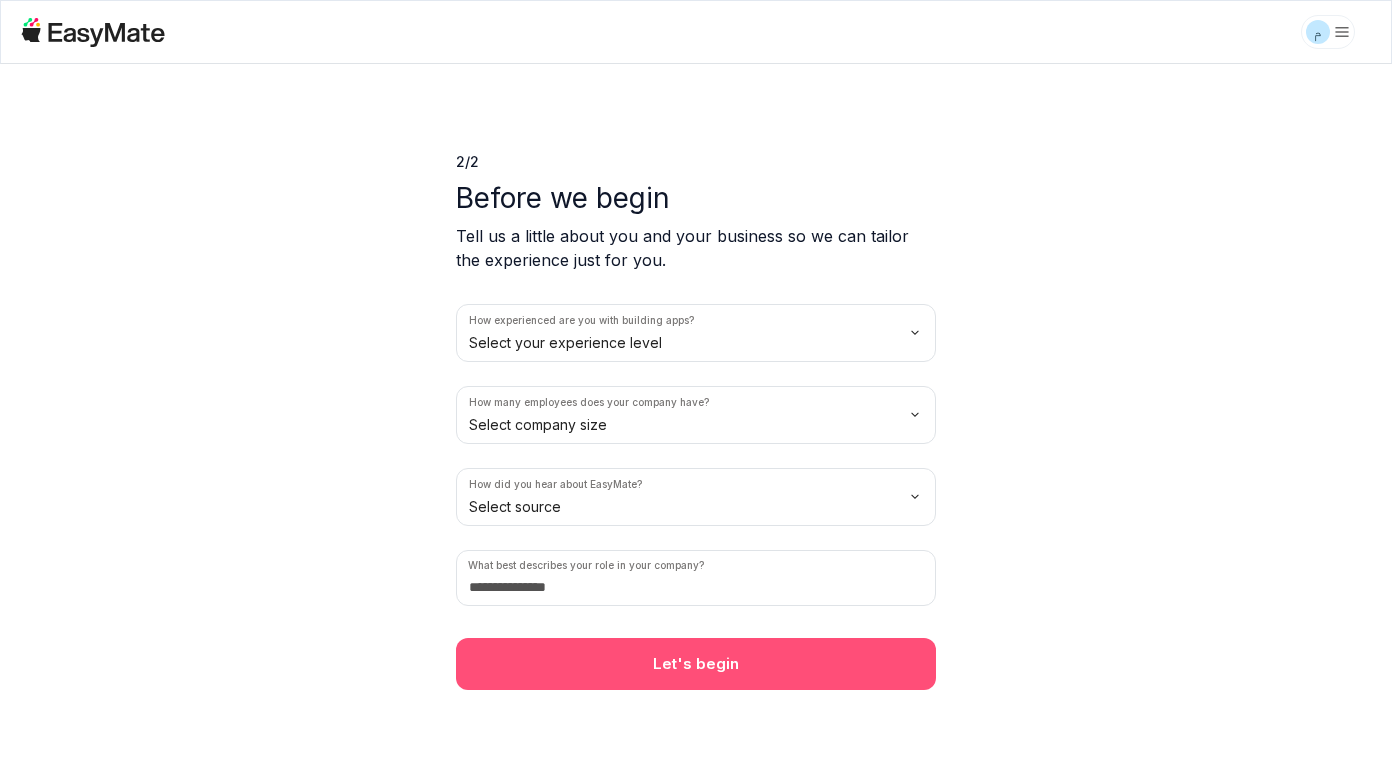 click on "Let's begin" at bounding box center [696, 664] 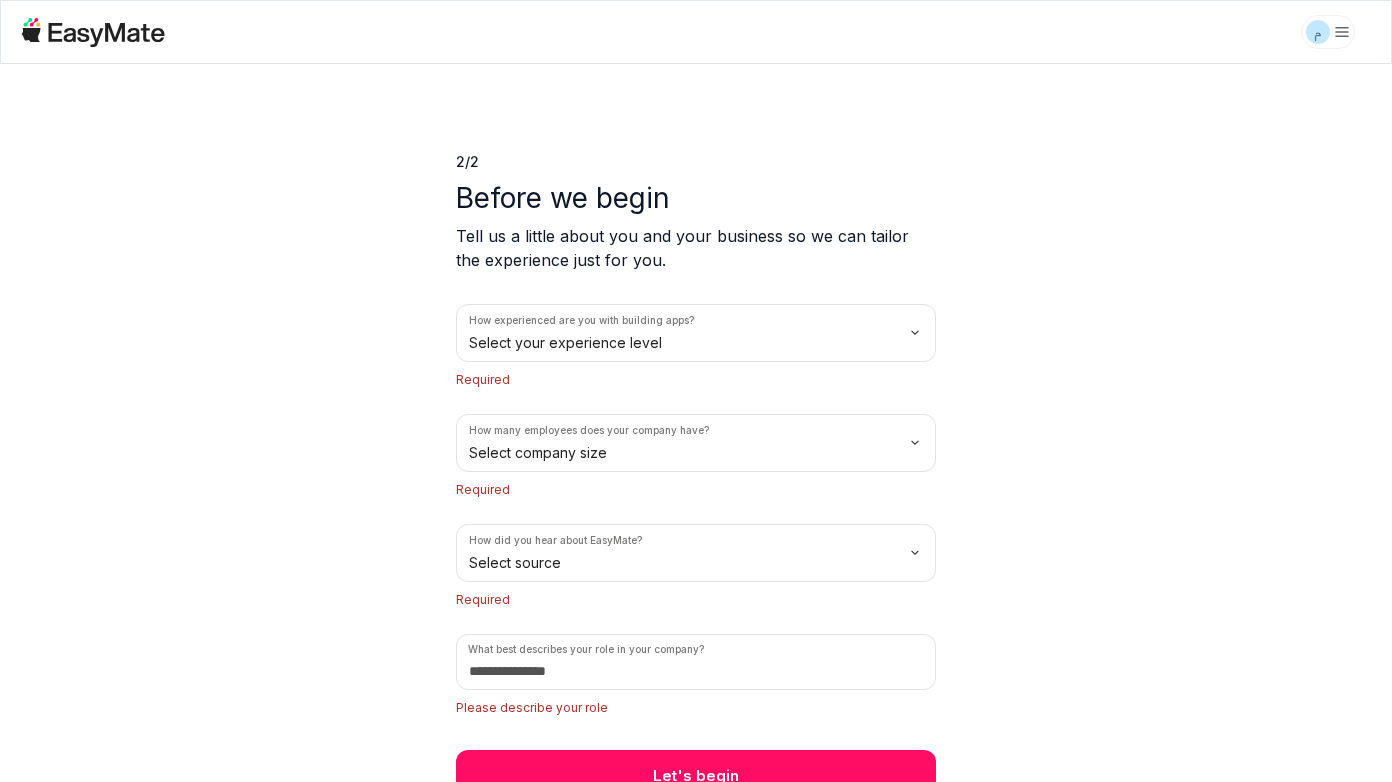 scroll, scrollTop: 20, scrollLeft: 0, axis: vertical 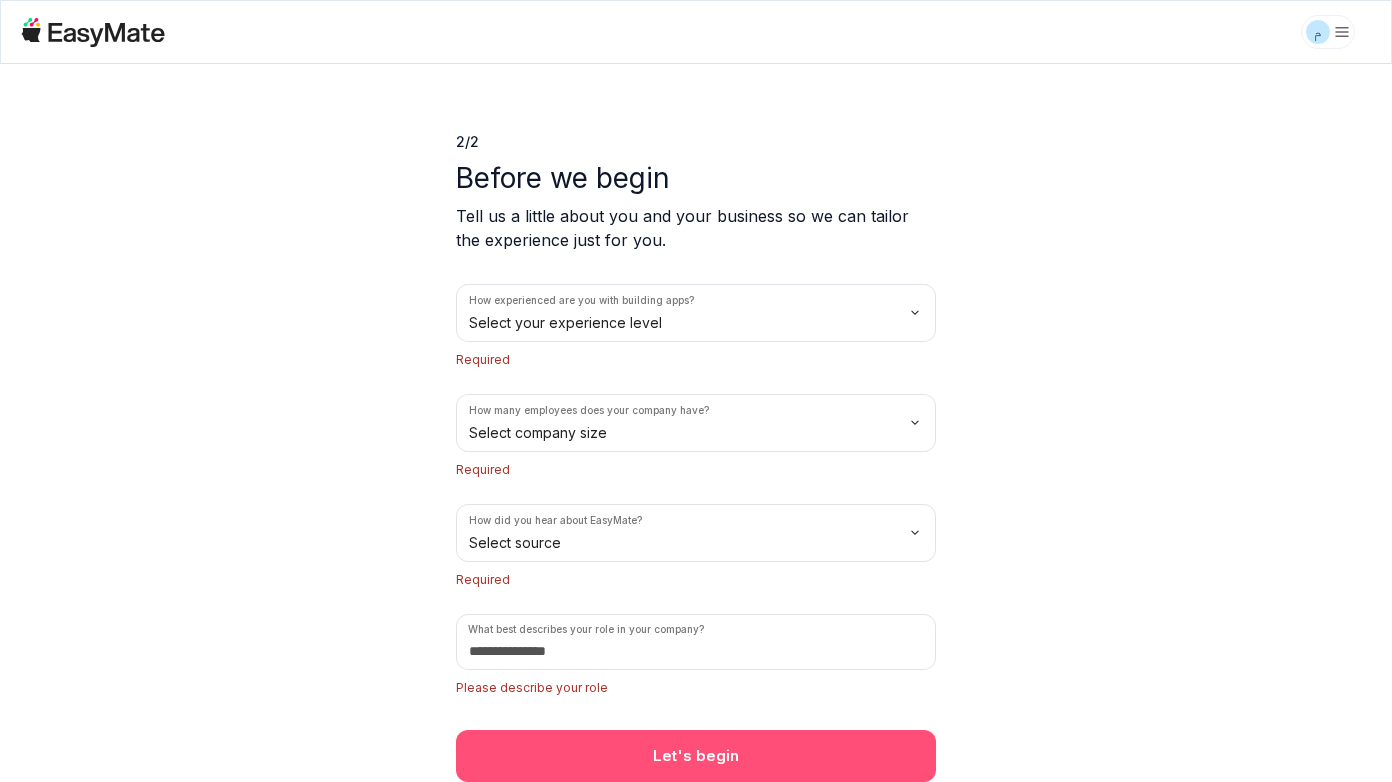 click on "Let's begin" at bounding box center [696, 756] 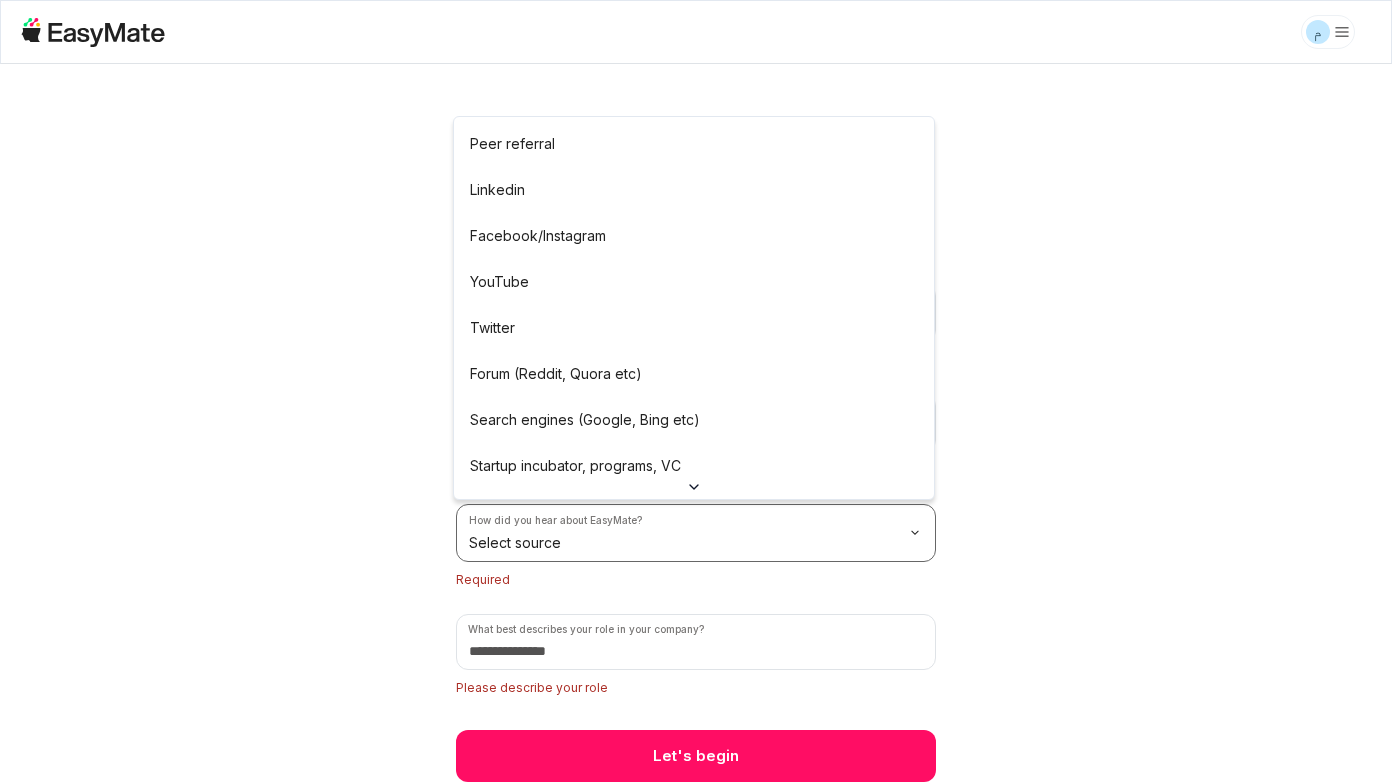 click on "م 2 / 2 Before we begin Tell us a little about you and your business so we can tailor the experience just for you. How experienced are you with building apps? Select your experience level Required How many employees does your company have? Select company size Required How did you hear about EasyMate? Select source Required What best describes your role in your company? Please describe your role Let's begin
Peer referral Linkedin Facebook/Instagram YouTube Twitter Forum (Reddit, Quora etc) Search engines (Google, Bing etc) Startup incubator, programs, VC Podcast Press or news outlet Other" at bounding box center [696, 391] 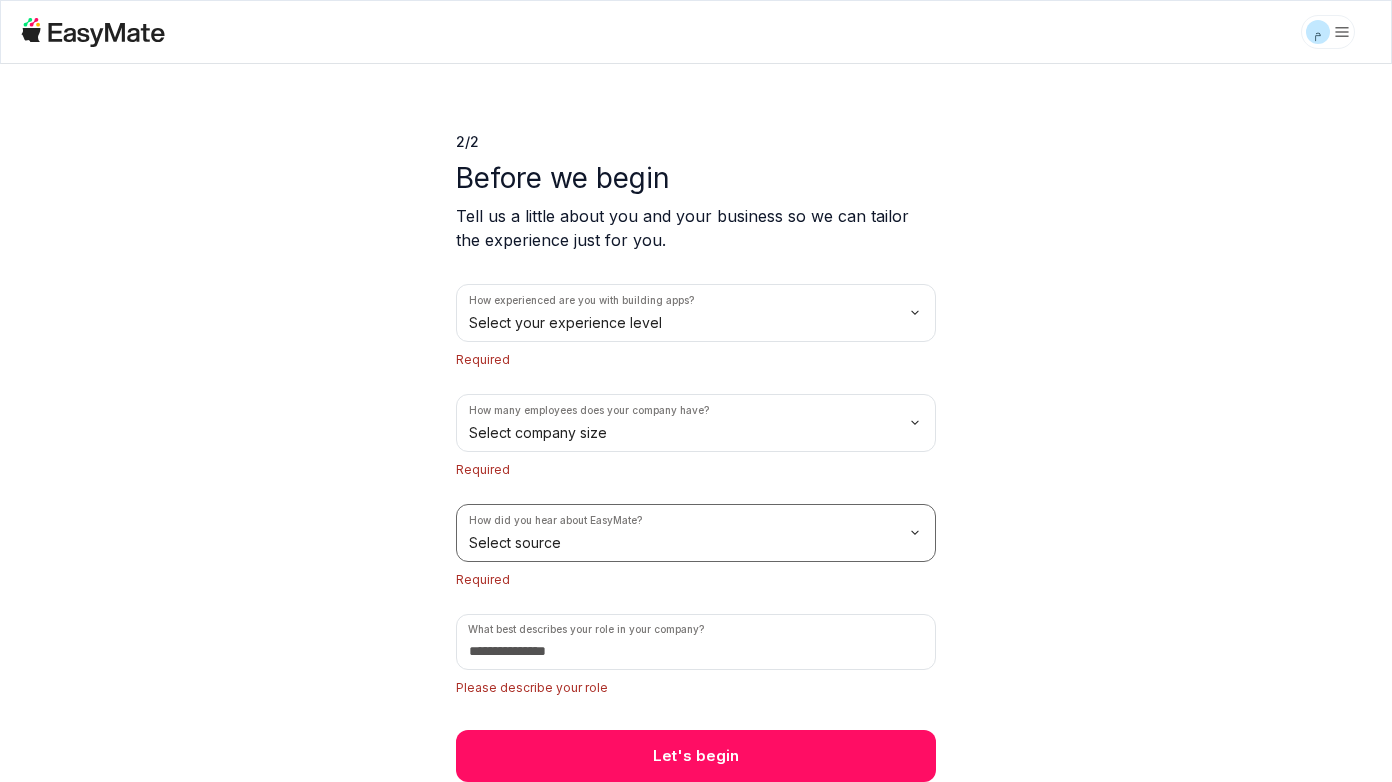 click on "م 2 / 2 Before we begin Tell us a little about you and your business so we can tailor the experience just for you. How experienced are you with building apps? Select your experience level Required How many employees does your company have? Select company size Required How did you hear about EasyMate? Select source Required What best describes your role in your company? Please describe your role Let's begin" at bounding box center [696, 391] 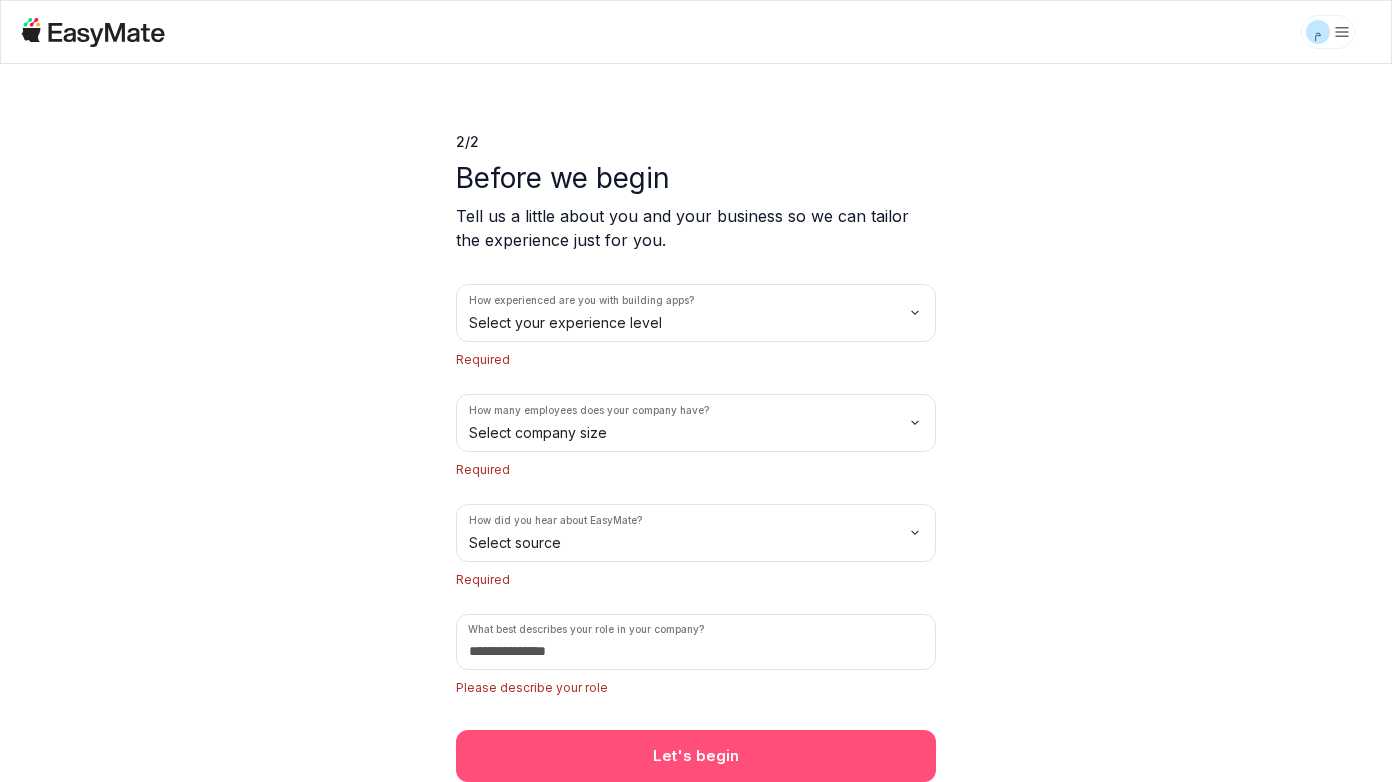 click on "Let's begin" at bounding box center [696, 756] 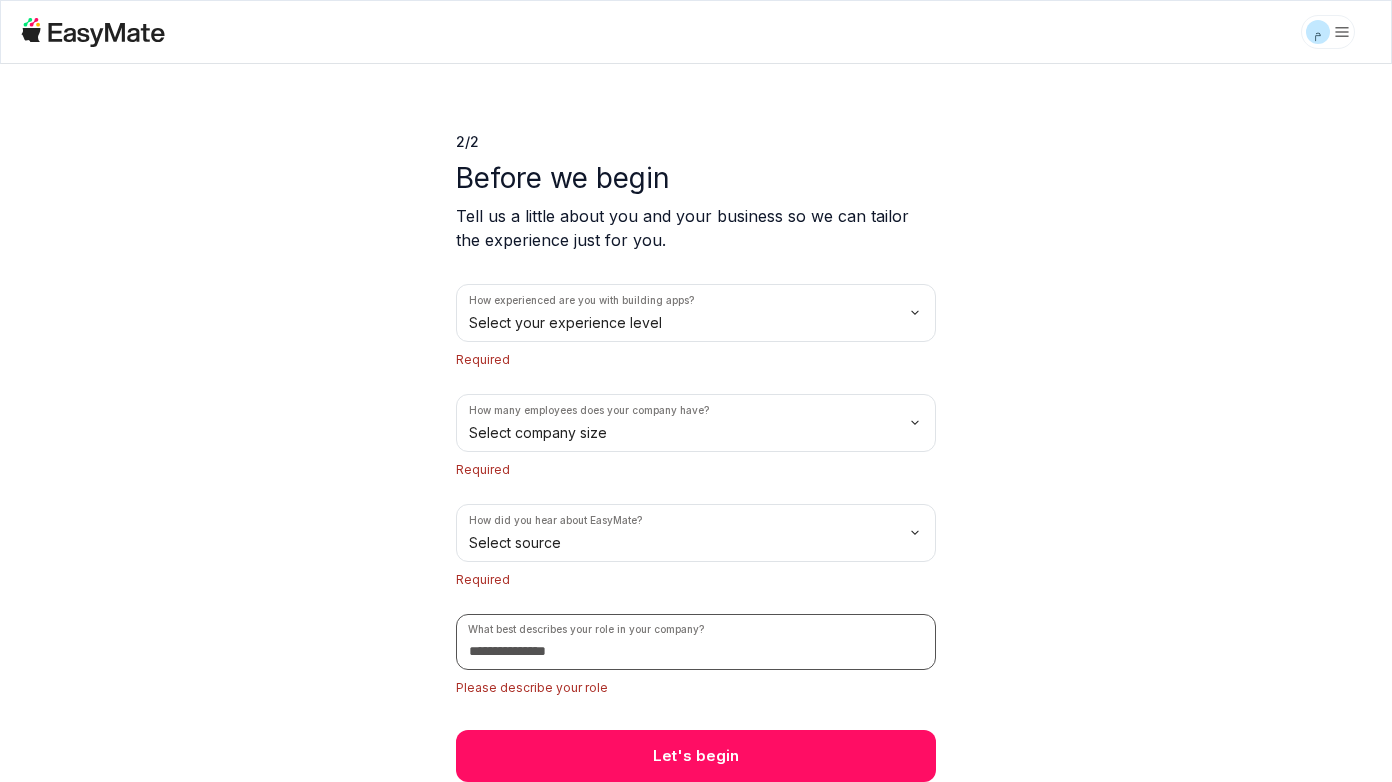 click at bounding box center (696, 642) 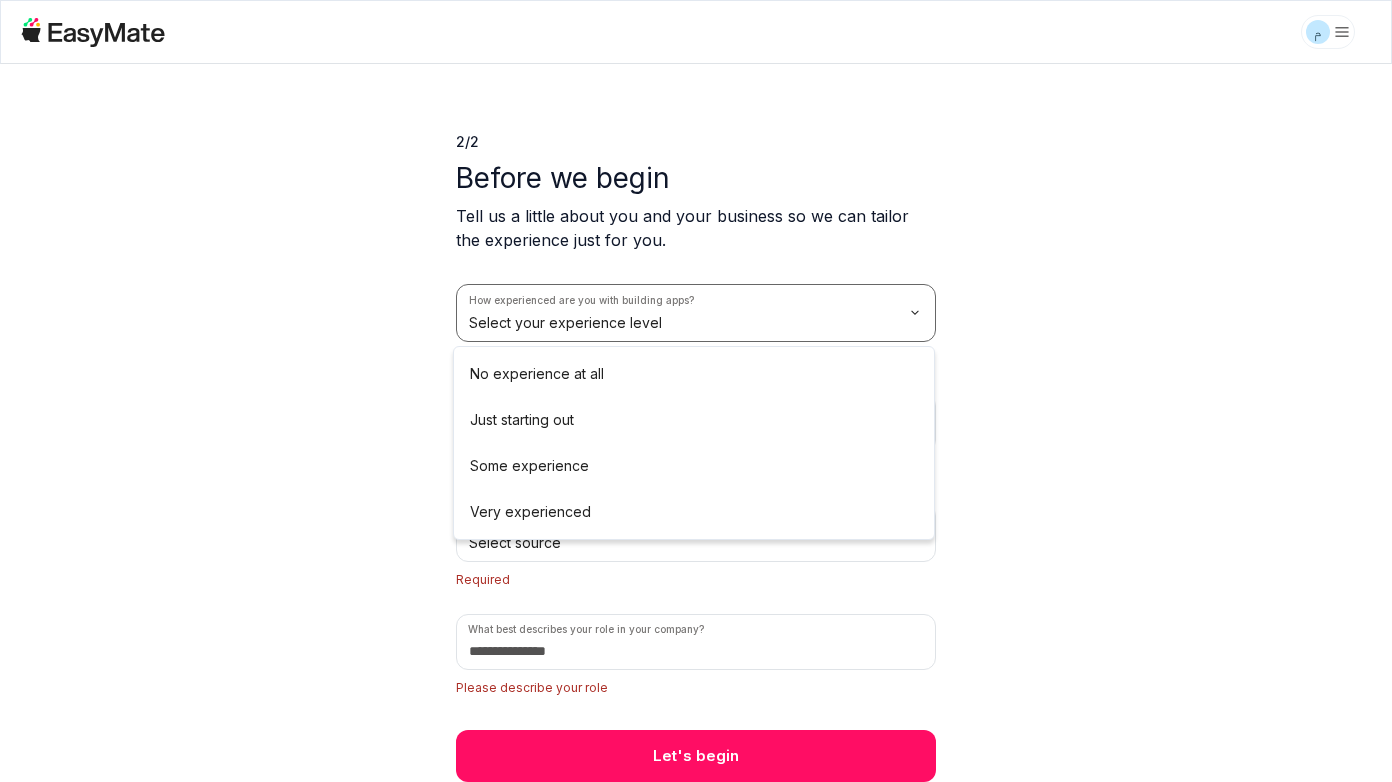click on "م 2 / 2 Before we begin Tell us a little about you and your business so we can tailor the experience just for you. How experienced are you with building apps? Select your experience level Required How many employees does your company have? Select company size Required How did you hear about EasyMate? Select source Required What best describes your role in your company? Please describe your role Let's begin
No experience at all Just starting out Some experience Very experienced" at bounding box center (696, 391) 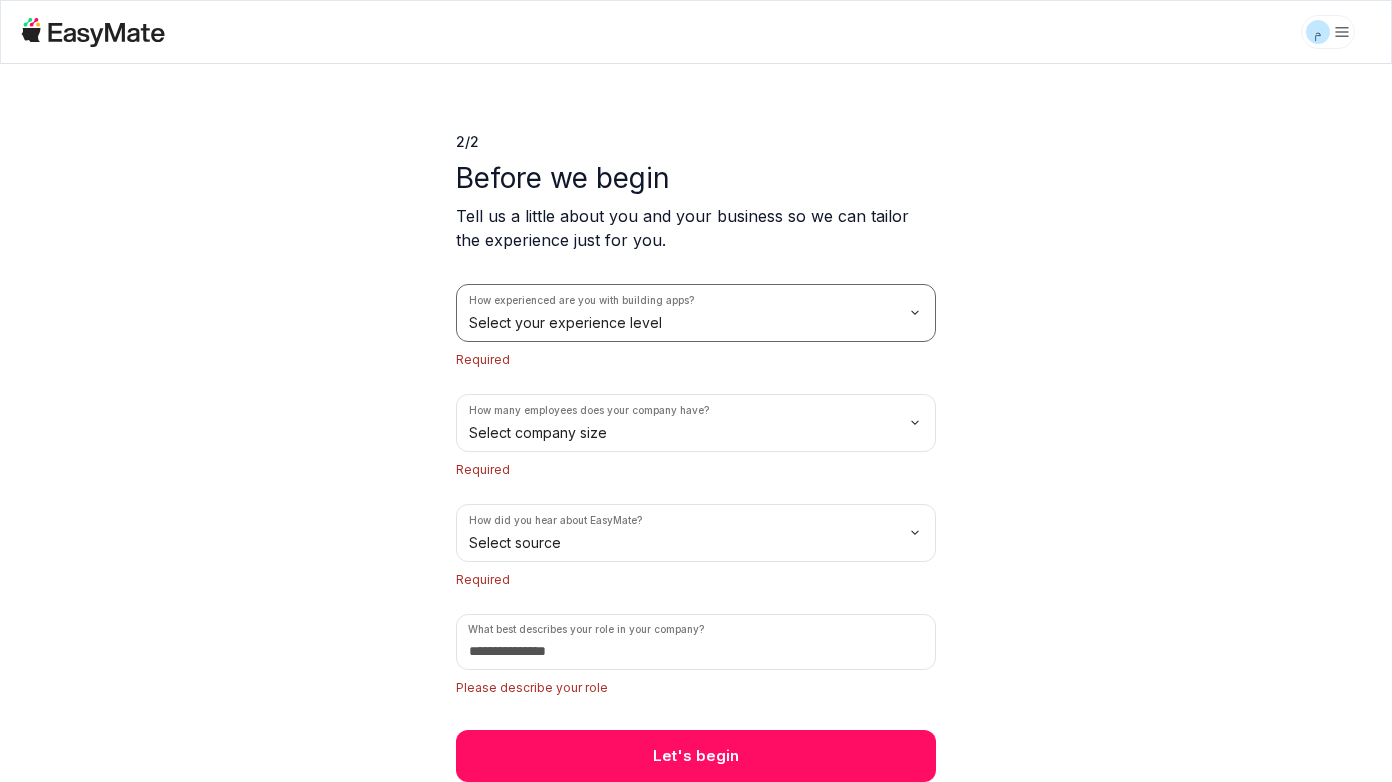 click on "م 2 / 2 Before we begin Tell us a little about you and your business so we can tailor the experience just for you. How experienced are you with building apps? Select your experience level Required How many employees does your company have? Select company size Required How did you hear about EasyMate? Select source Required What best describes your role in your company? Please describe your role Let's begin" at bounding box center (696, 391) 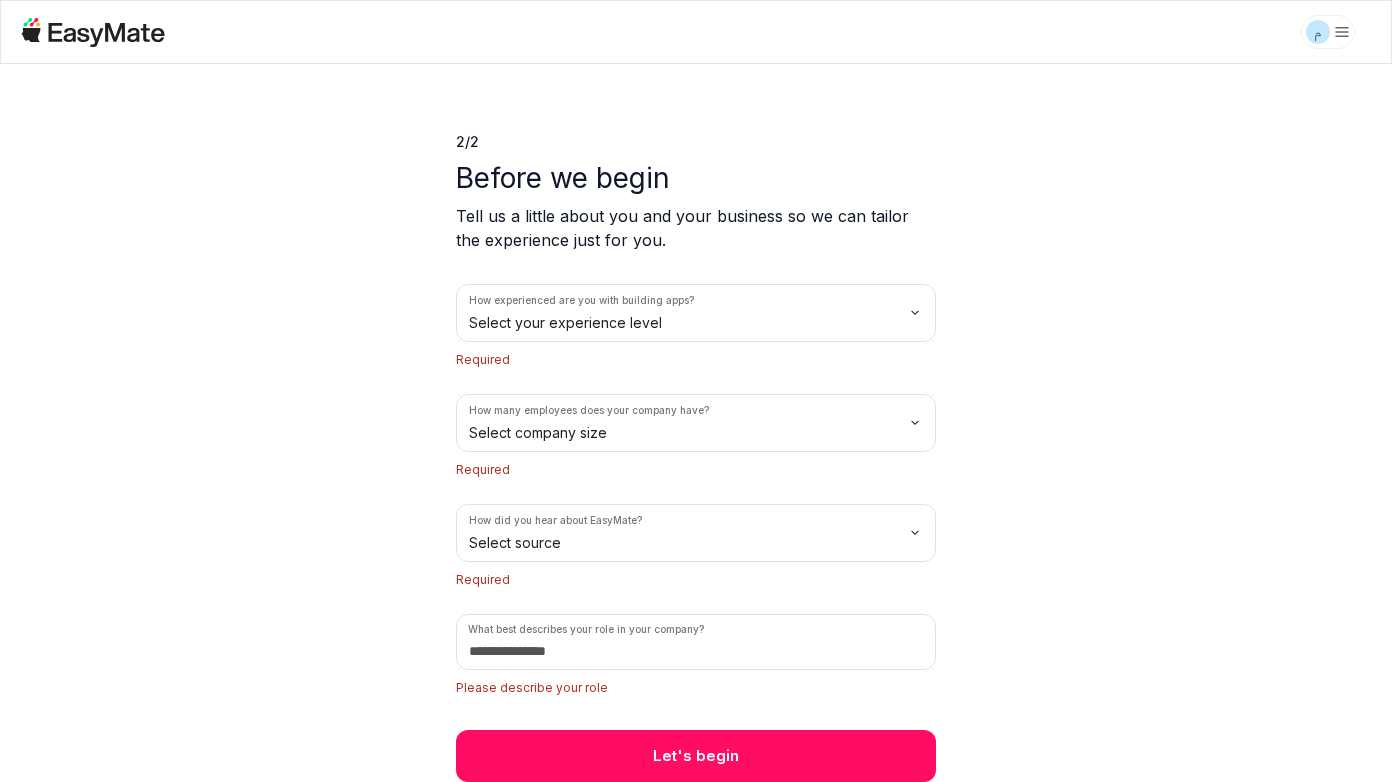 click on "م 2 / 2 Before we begin Tell us a little about you and your business so we can tailor the experience just for you. How experienced are you with building apps? Select your experience level Required How many employees does your company have? Select company size Required How did you hear about EasyMate? Select source Required What best describes your role in your company? Please describe your role Let's begin" at bounding box center [696, 391] 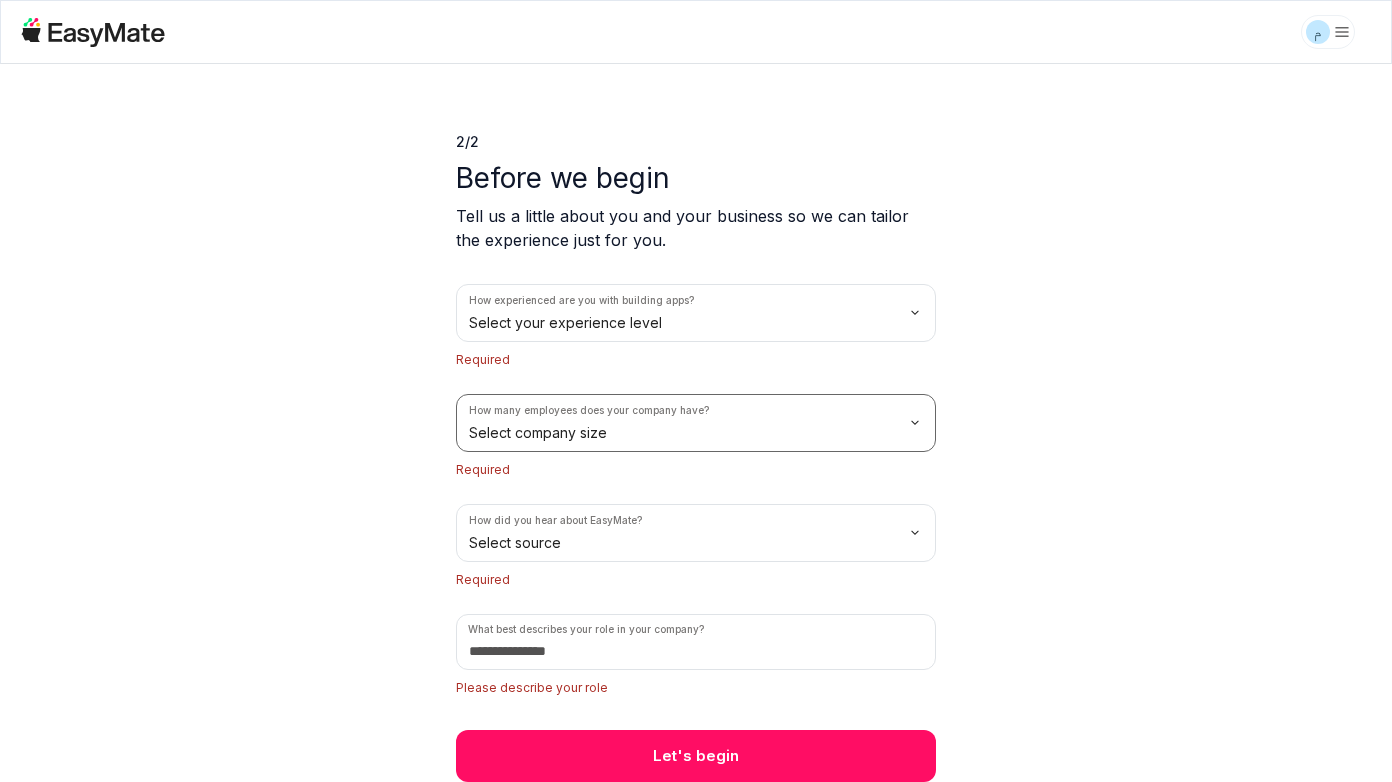 click on "م 2 / 2 Before we begin Tell us a little about you and your business so we can tailor the experience just for you. How experienced are you with building apps? Select your experience level Required How many employees does your company have? Select company size Required How did you hear about EasyMate? Select source Required What best describes your role in your company? Please describe your role Let's begin" at bounding box center (696, 391) 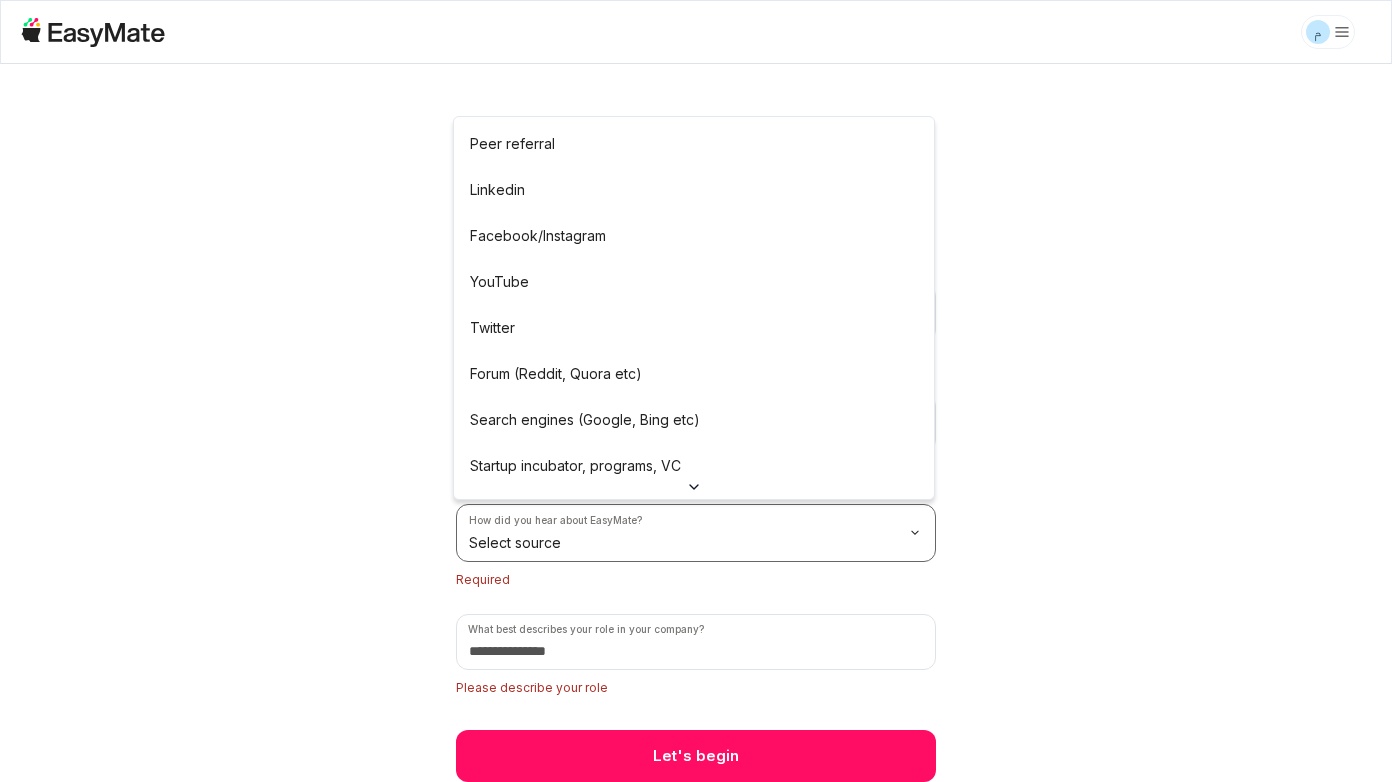 click on "م 2 / 2 Before we begin Tell us a little about you and your business so we can tailor the experience just for you. How experienced are you with building apps? Select your experience level Required How many employees does your company have? Select company size Required How did you hear about EasyMate? Select source Required What best describes your role in your company? Please describe your role Let's begin
Peer referral Linkedin Facebook/Instagram YouTube Twitter Forum (Reddit, Quora etc) Search engines (Google, Bing etc) Startup incubator, programs, VC Podcast Press or news outlet Other" at bounding box center [696, 391] 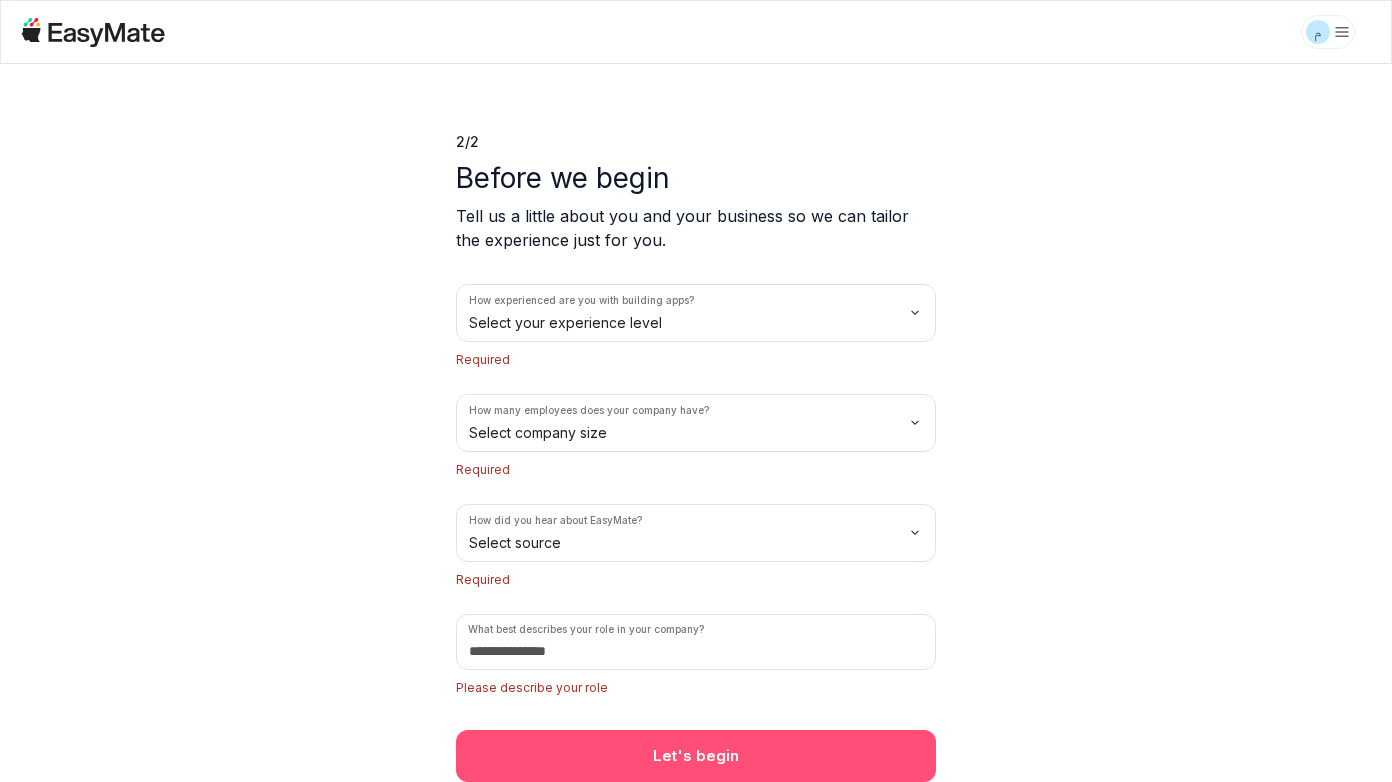click on "Let's begin" at bounding box center (696, 756) 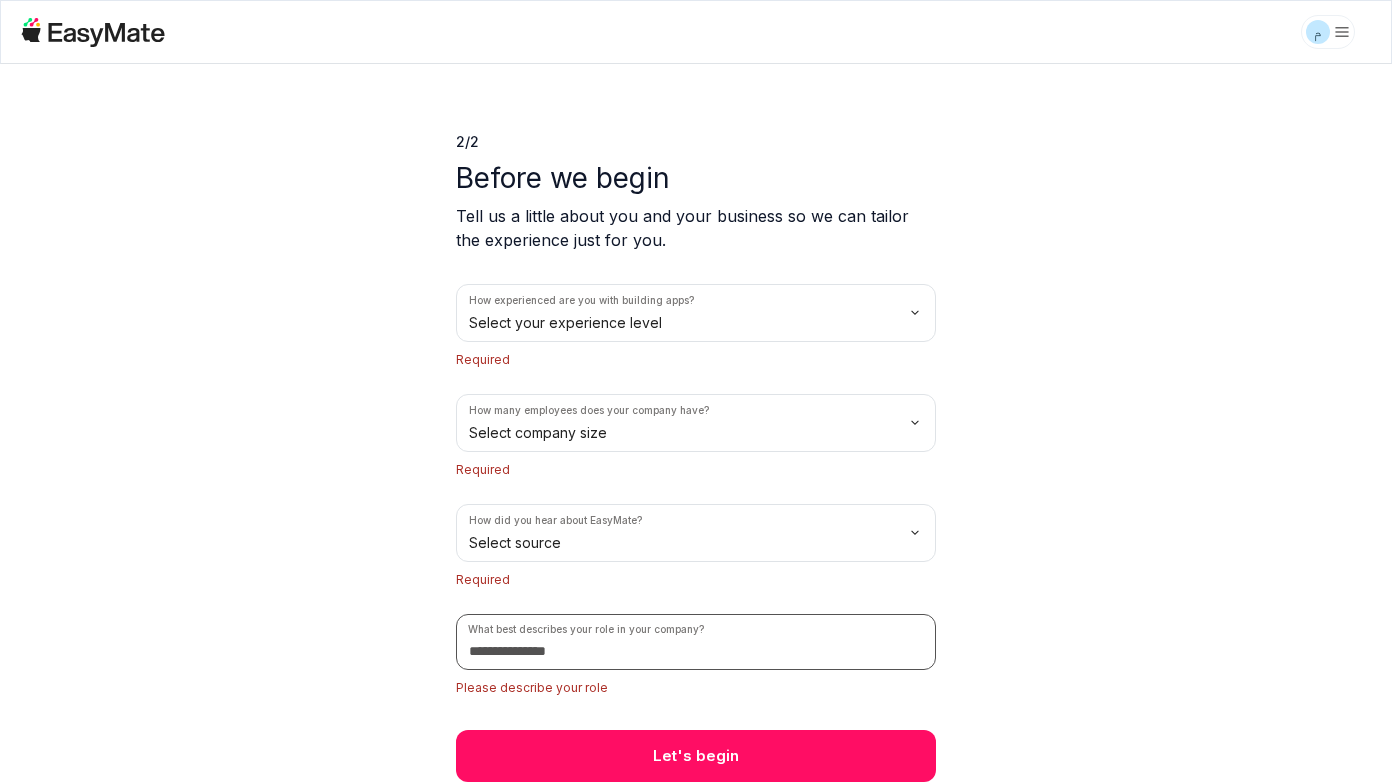 click at bounding box center (696, 642) 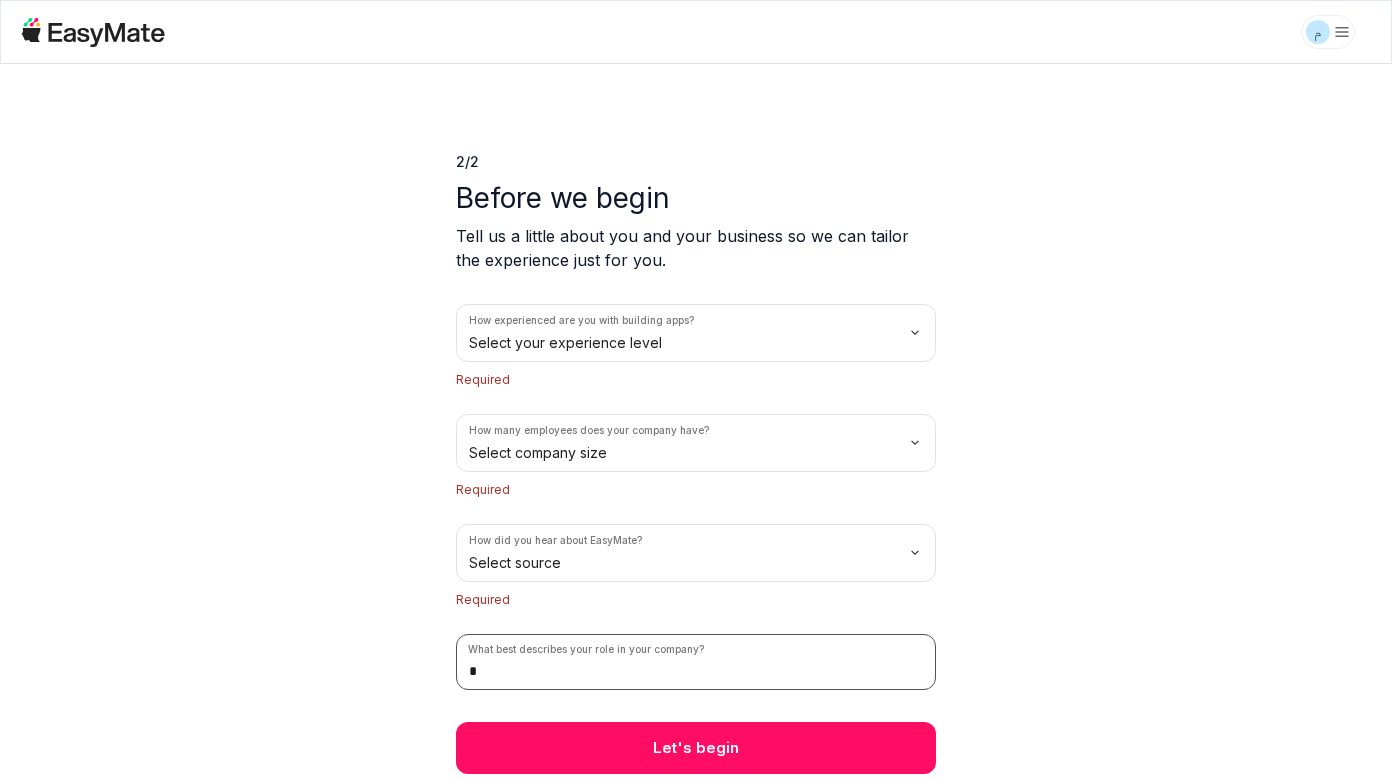 scroll, scrollTop: 0, scrollLeft: 0, axis: both 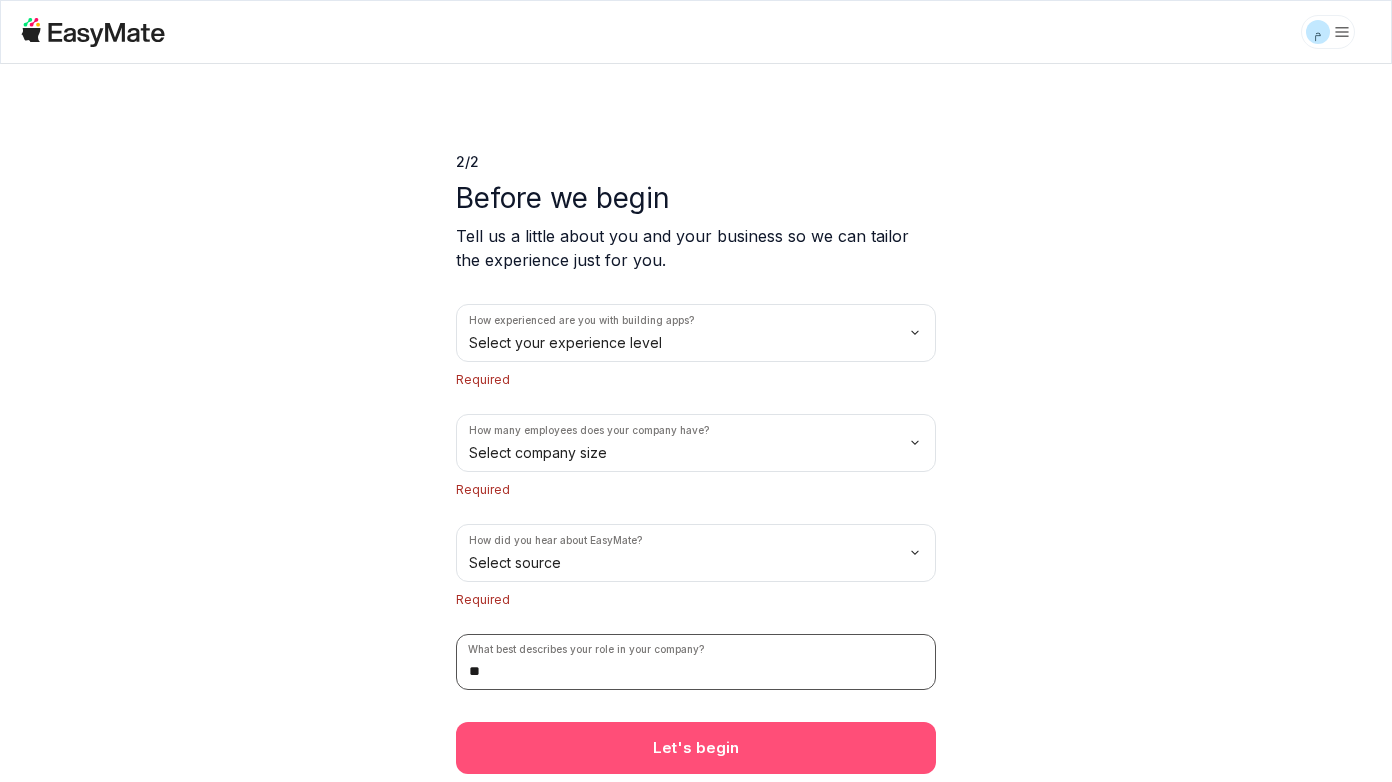 type on "**" 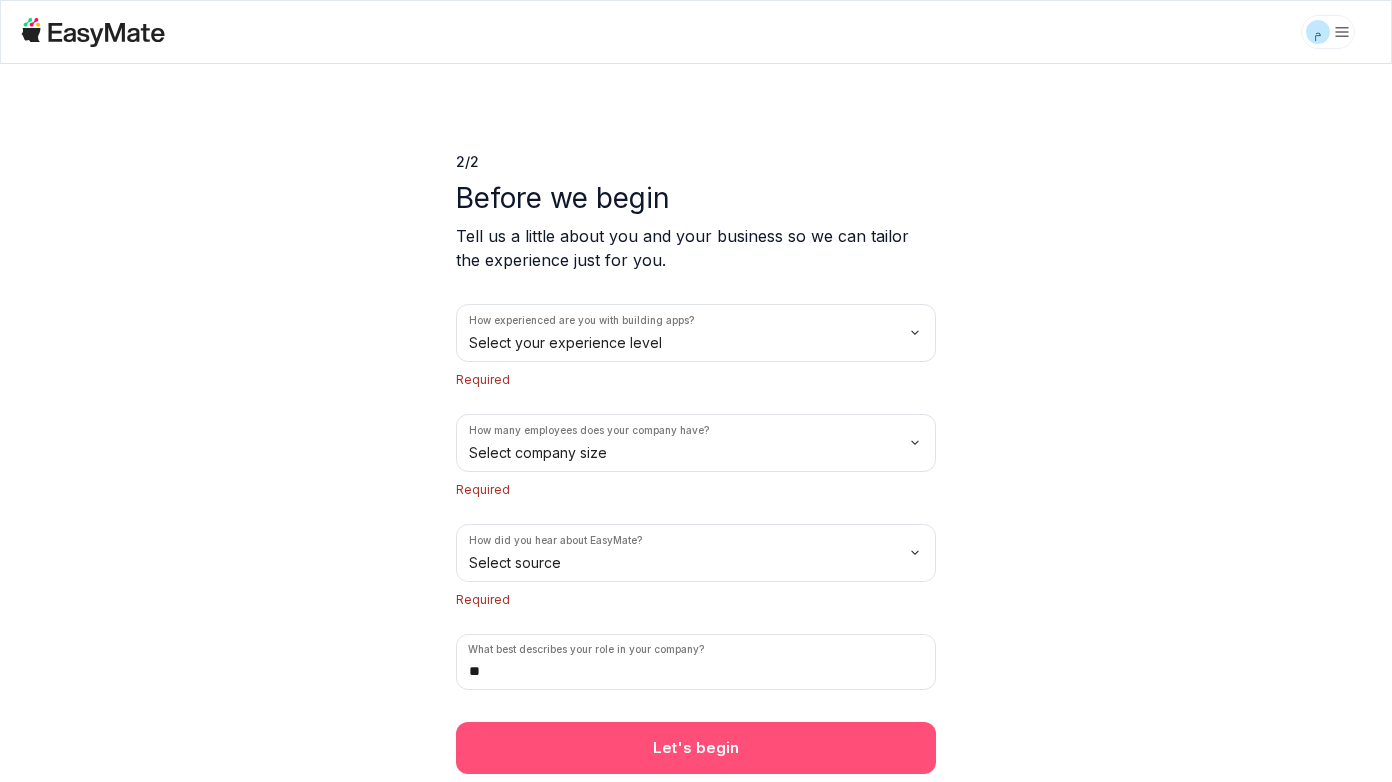 click on "Let's begin" at bounding box center [696, 748] 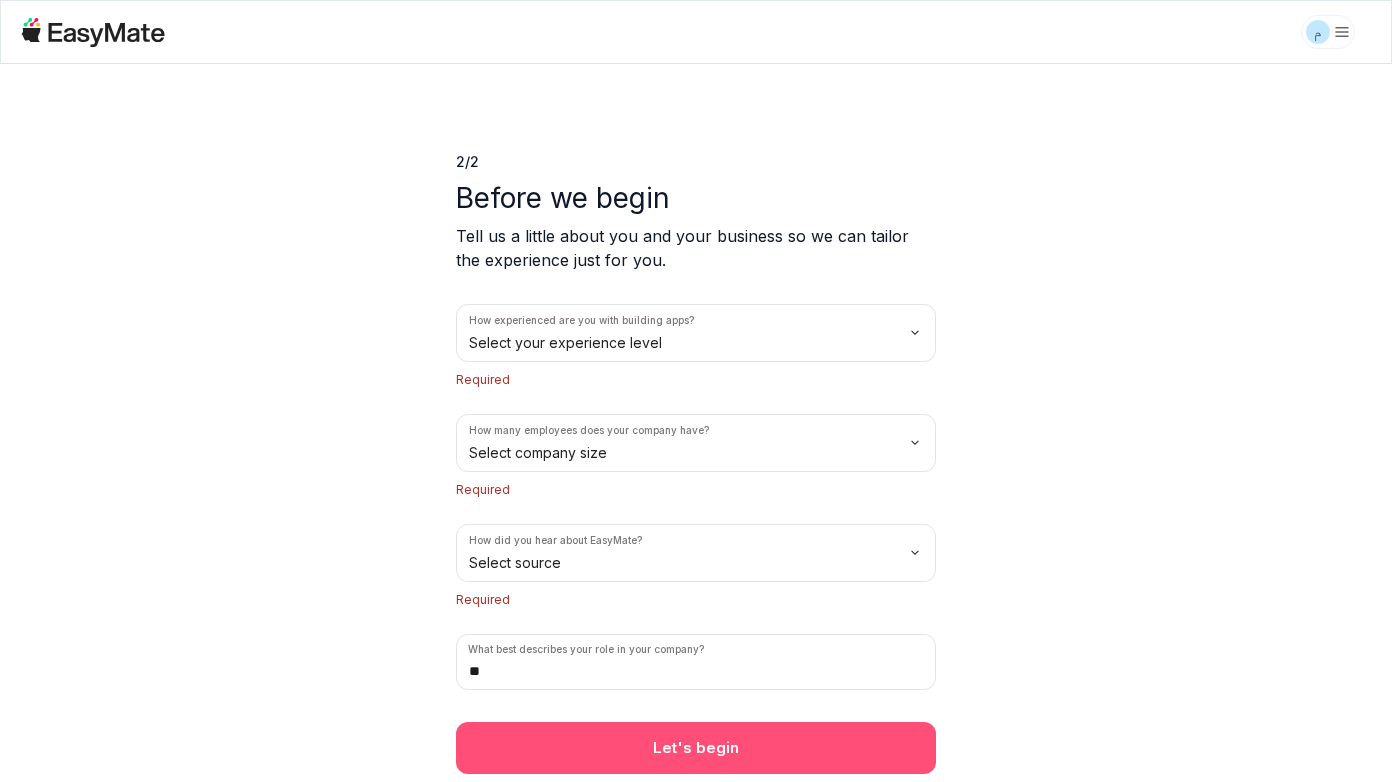click on "Let's begin" at bounding box center (696, 748) 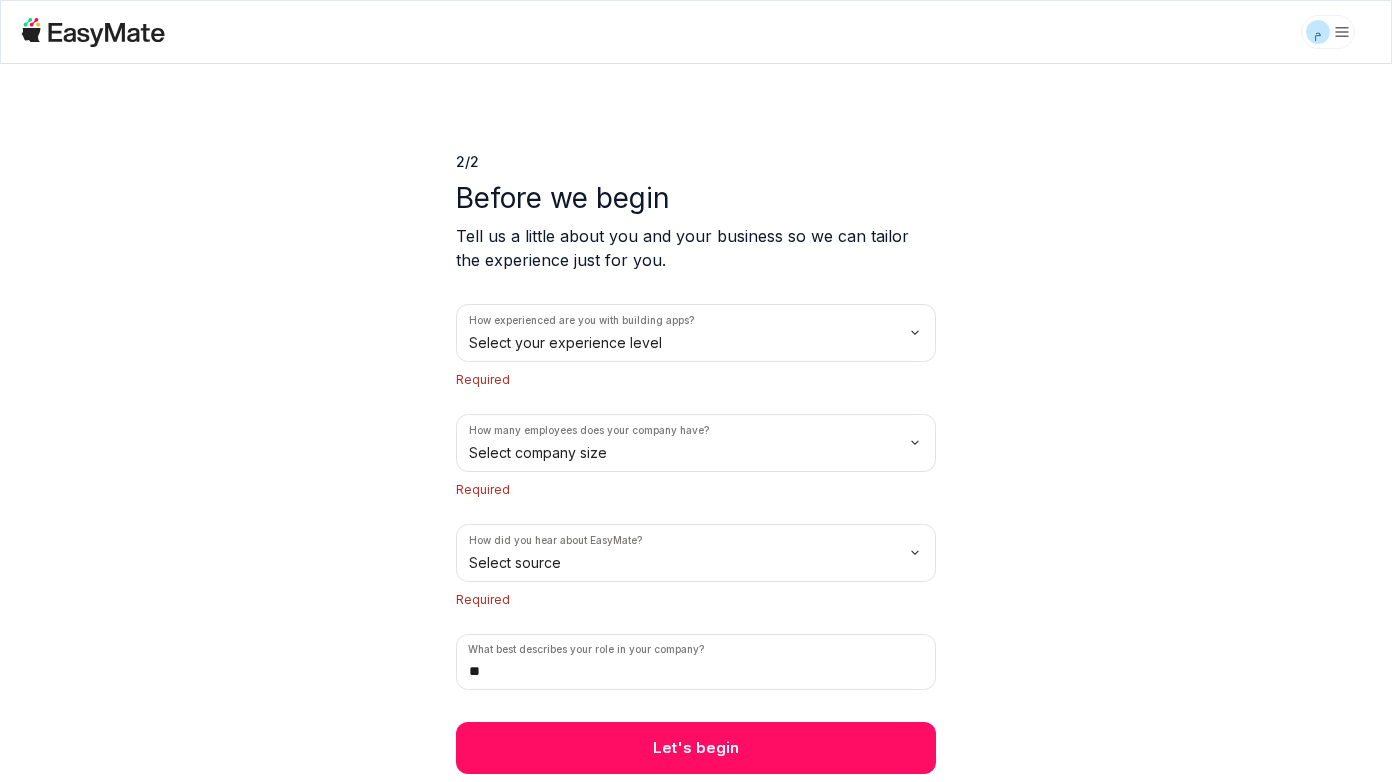 click on "م 2 / 2 Before we begin Tell us a little about you and your business so we can tailor the experience just for you. How experienced are you with building apps? Select your experience level Required How many employees does your company have? Select company size Required How did you hear about EasyMate? Select source Required What best describes your role in your company? ** Let's begin" at bounding box center [696, 391] 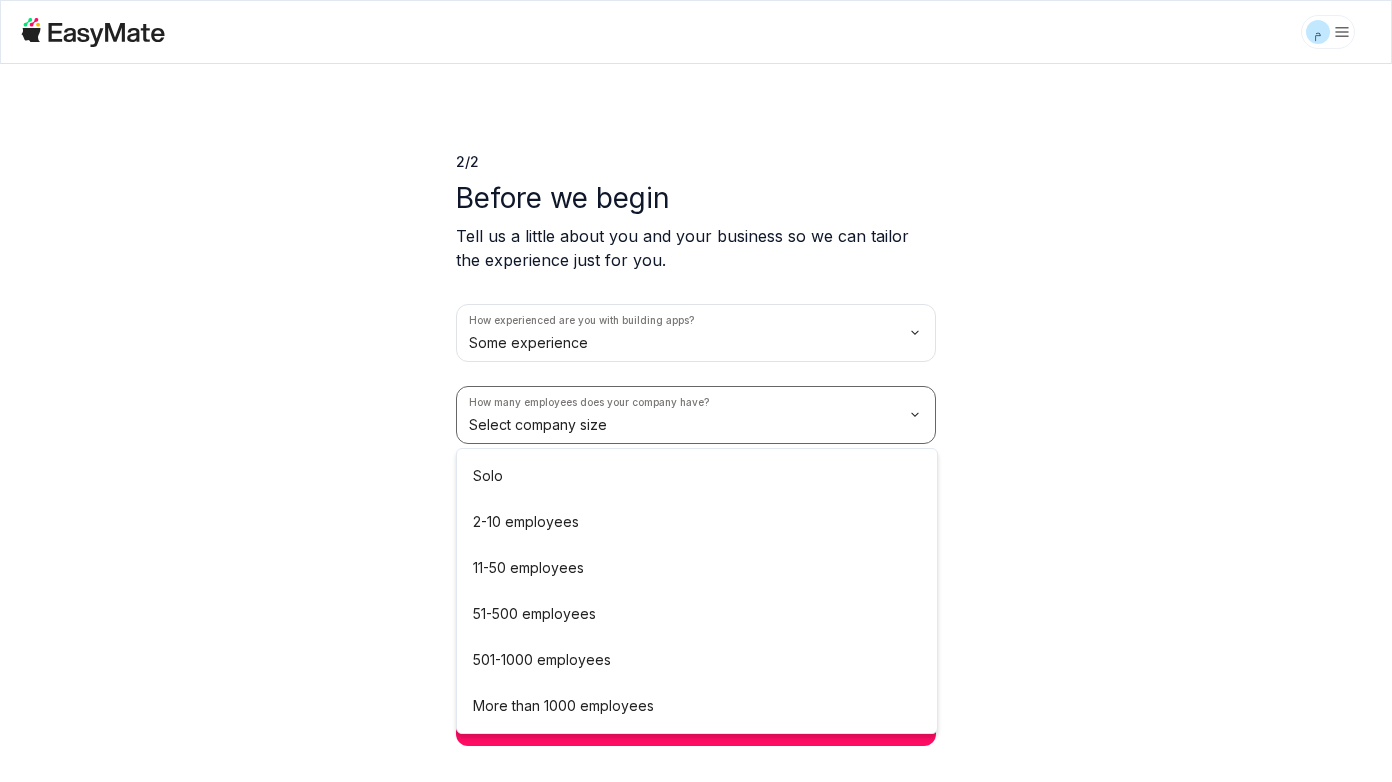 click on "م 2 / 2 Before we begin Tell us a little about you and your business so we can tailor the experience just for you. How experienced are you with building apps? Some experience How many employees does your company have? Select company size Required How did you hear about EasyMate? Select source Required What best describes your role in your company? ** Let's begin
Solo 2-10 employees 11-50 employees 51-500 employees 501-1000 employees More than 1000 employees" at bounding box center (696, 391) 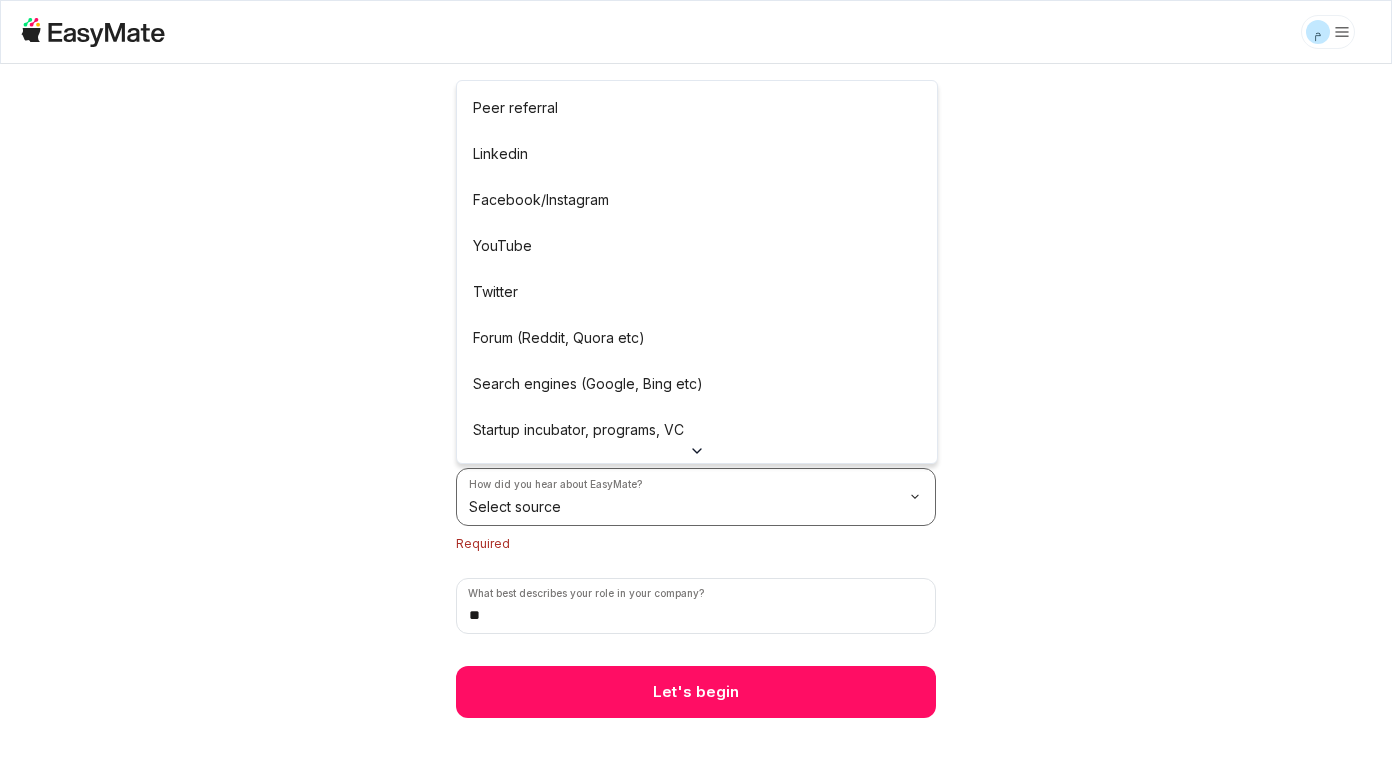 click on "م 2 / 2 Before we begin Tell us a little about you and your business so we can tailor the experience just for you. How experienced are you with building apps? Some experience How many employees does your company have? More than 1000 employees How did you hear about EasyMate? Select source Required What best describes your role in your company? ** Let's begin
Peer referral Linkedin Facebook/Instagram YouTube Twitter Forum (Reddit, Quora etc) Search engines (Google, Bing etc) Startup incubator, programs, VC Podcast Press or news outlet Other" at bounding box center [696, 391] 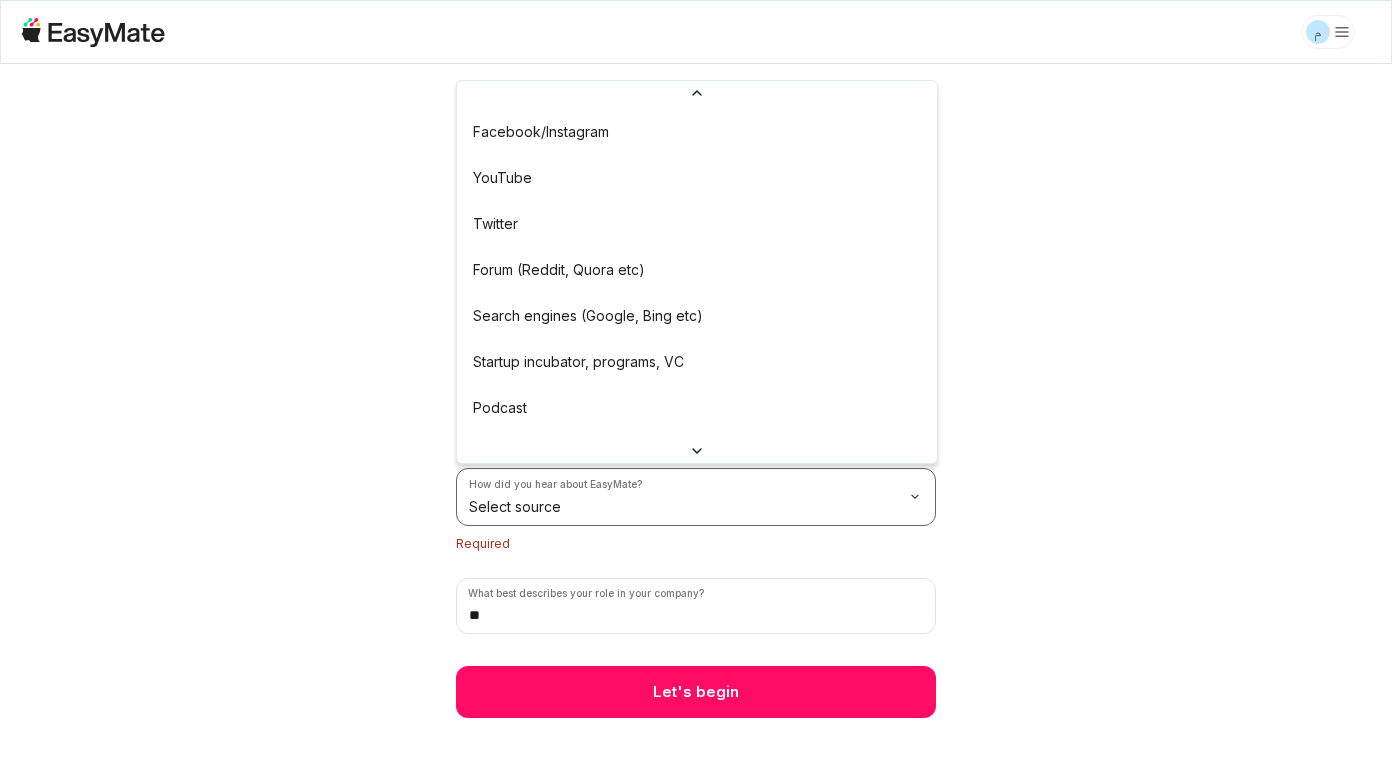 scroll, scrollTop: 156, scrollLeft: 0, axis: vertical 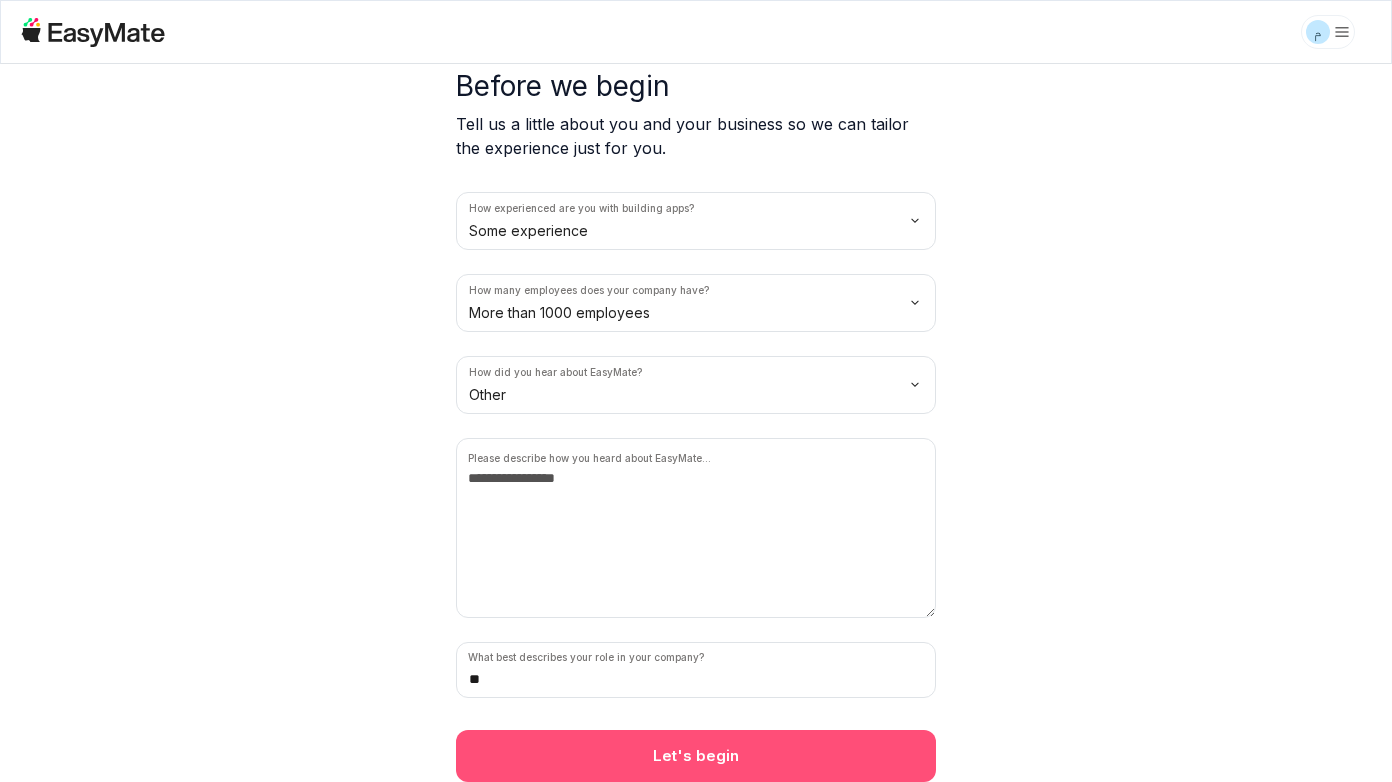 click on "Let's begin" at bounding box center [696, 756] 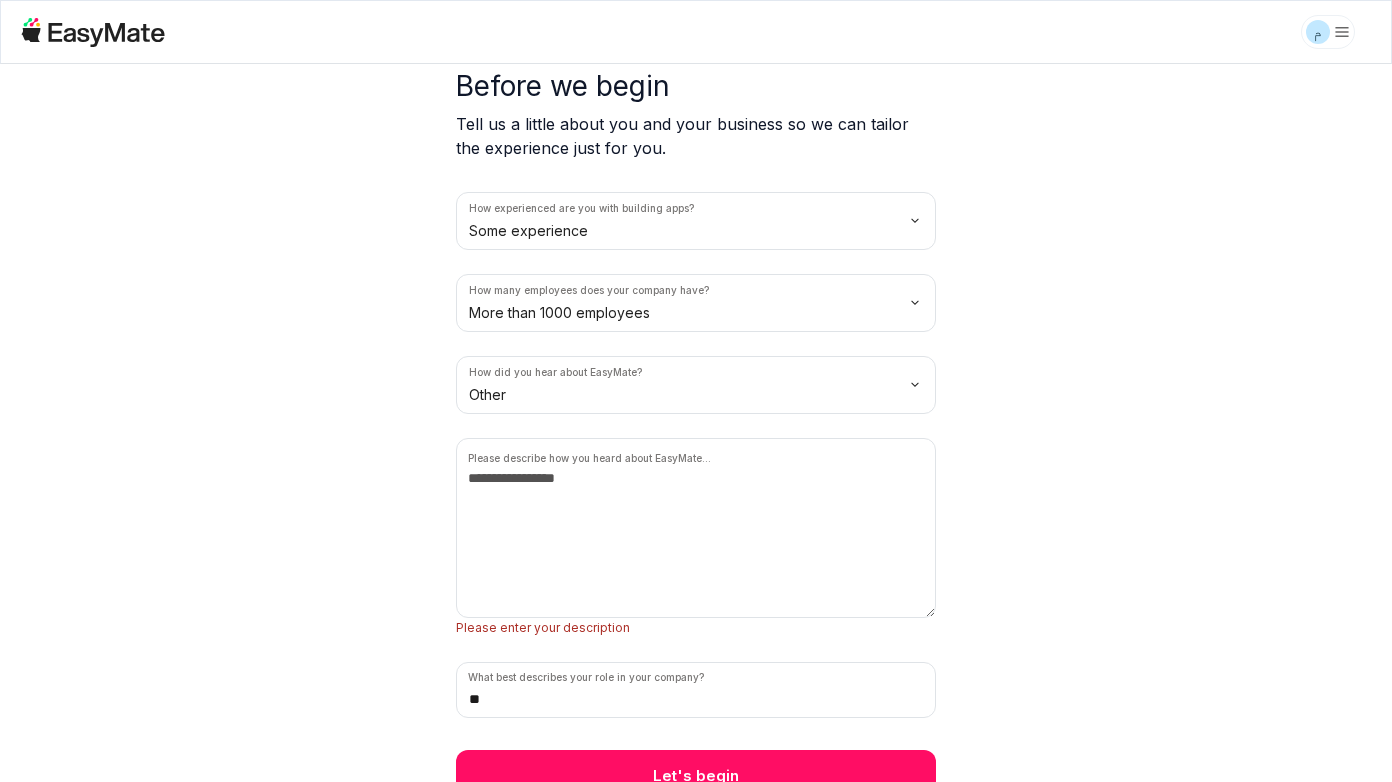 click on "م 2 / 2 Before we begin Tell us a little about you and your business so we can tailor the experience just for you. How experienced are you with building apps? Some experience How many employees does your company have? More than 1000 employees How did you hear about EasyMate? Other Please describe how you heard about EasyMate... Please enter your description What best describes your role in your company? ** Let's begin" at bounding box center [696, 391] 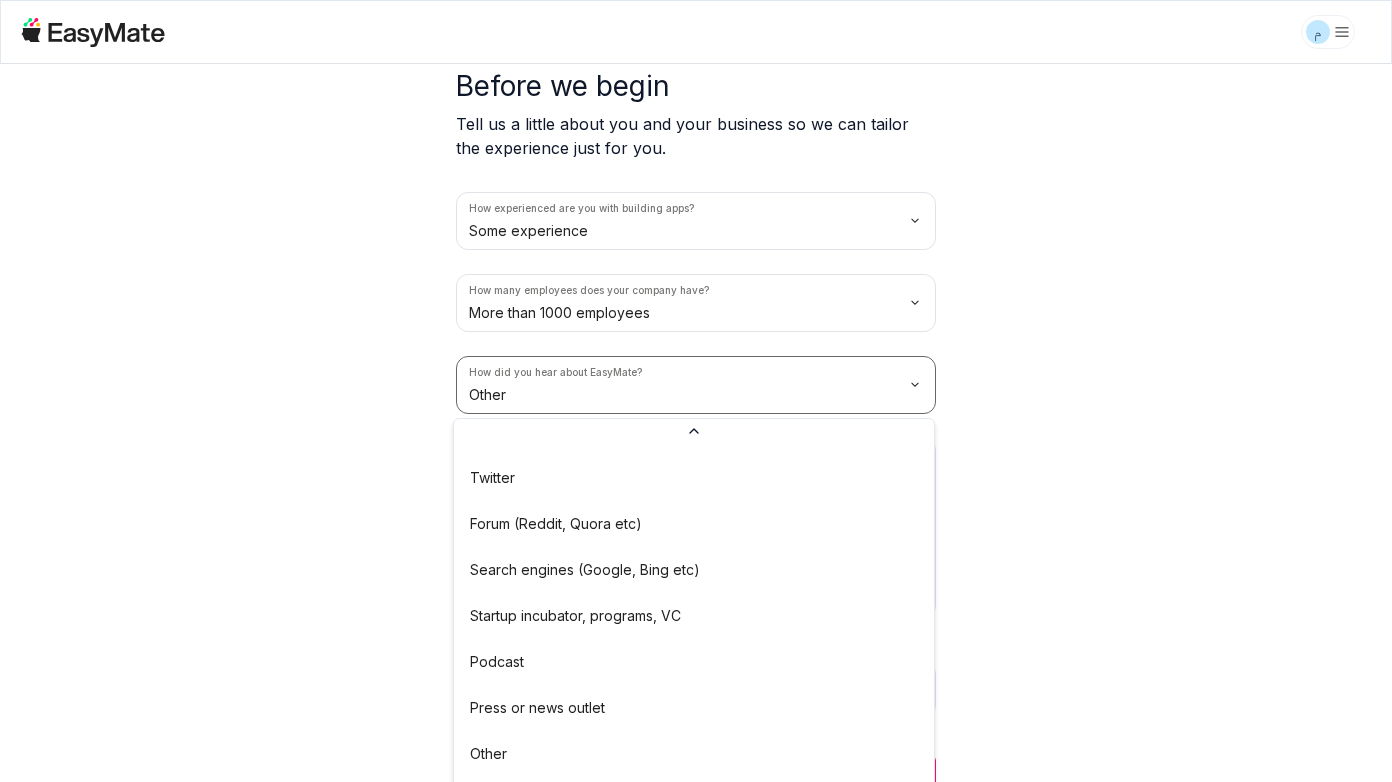 scroll, scrollTop: 156, scrollLeft: 0, axis: vertical 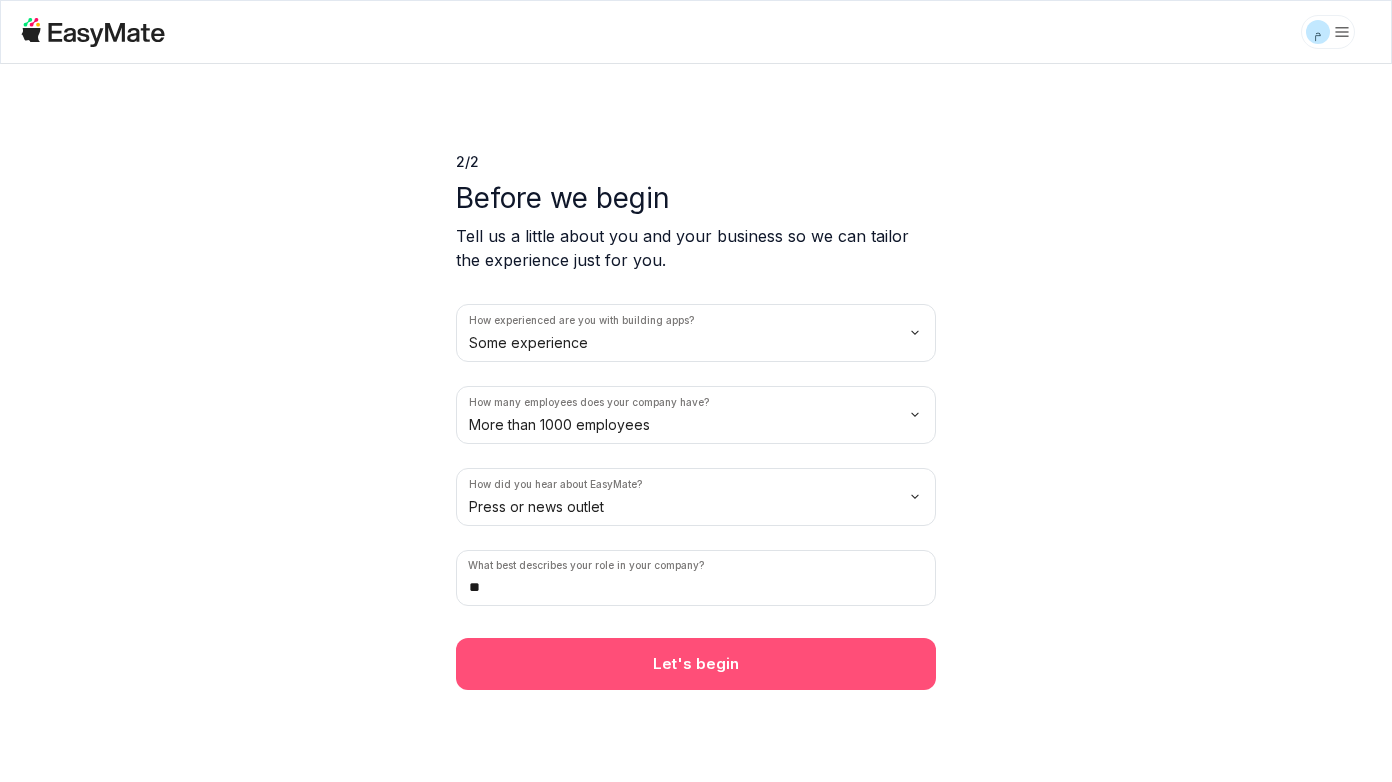 click on "Let's begin" at bounding box center (696, 664) 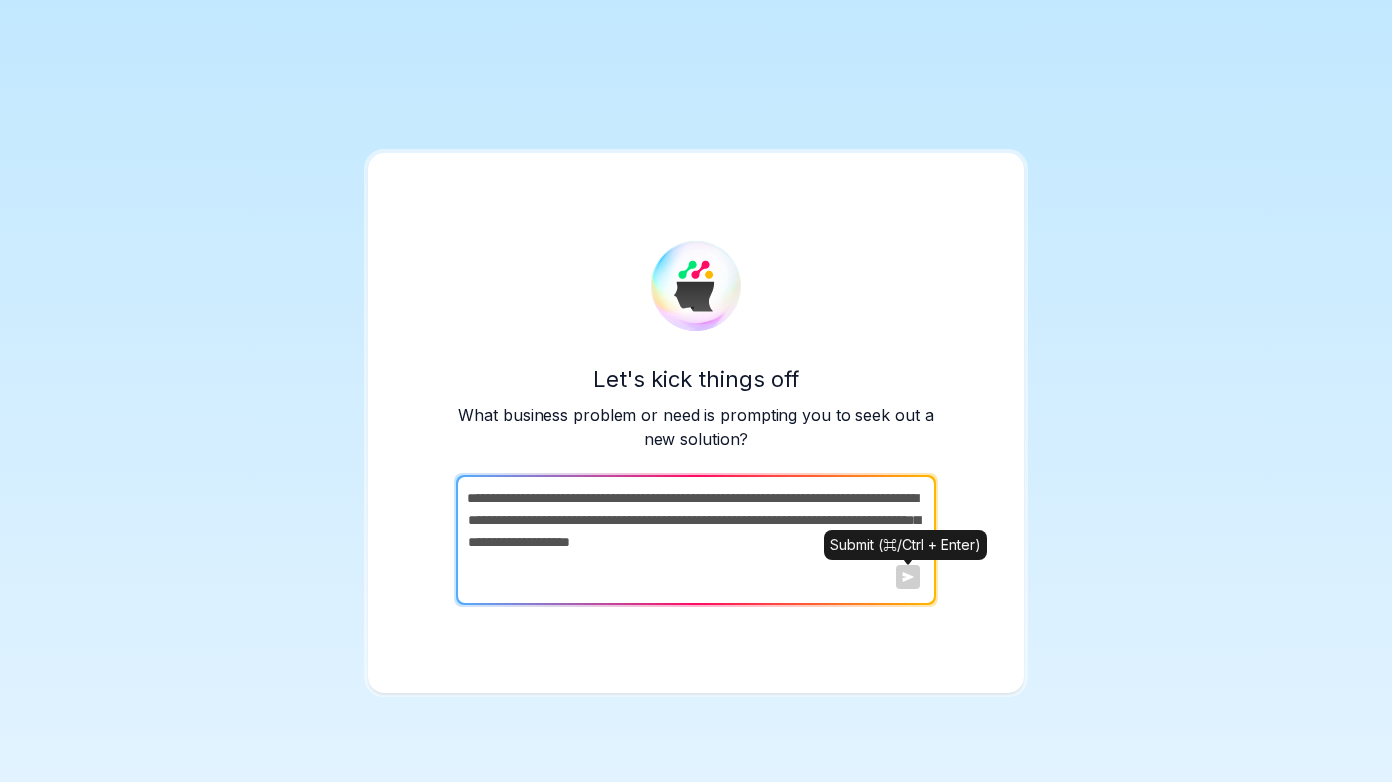 click at bounding box center (908, 577) 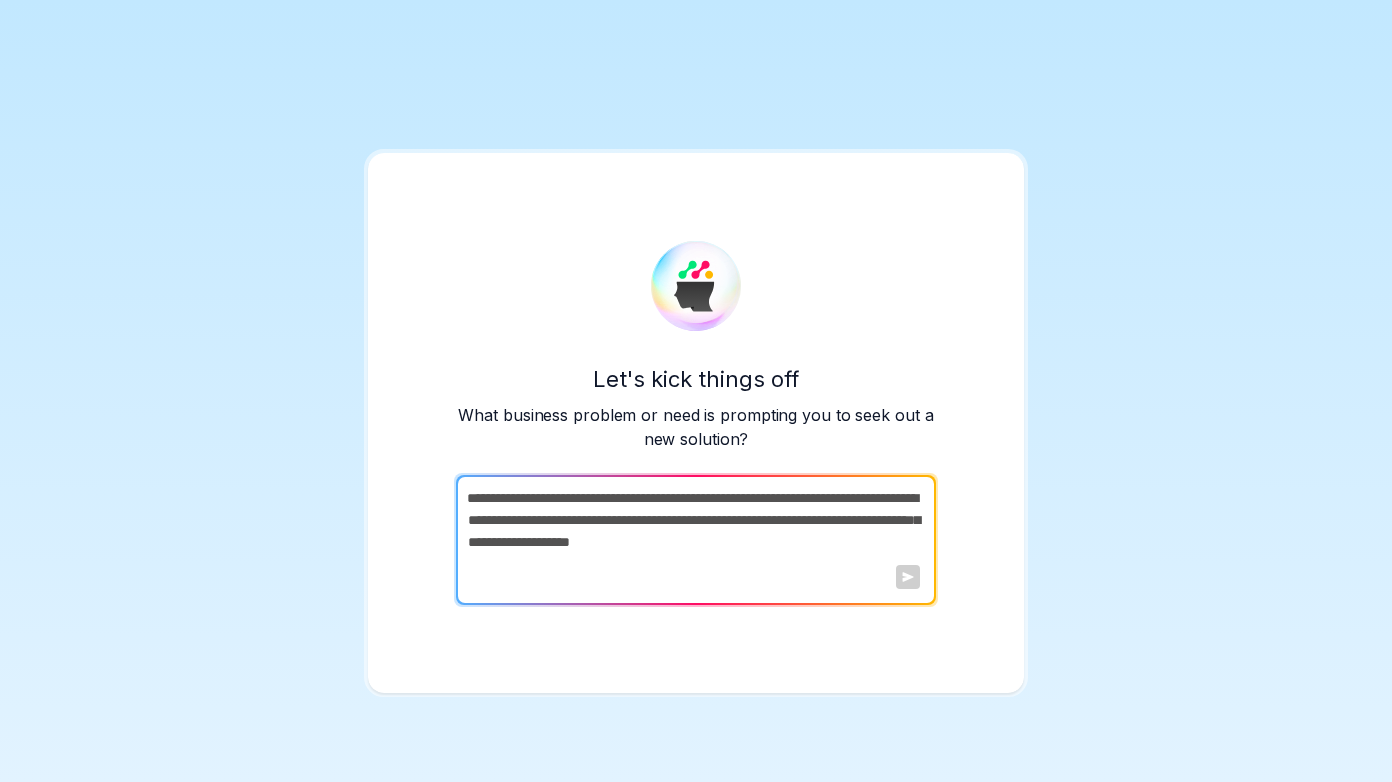 click at bounding box center (908, 577) 